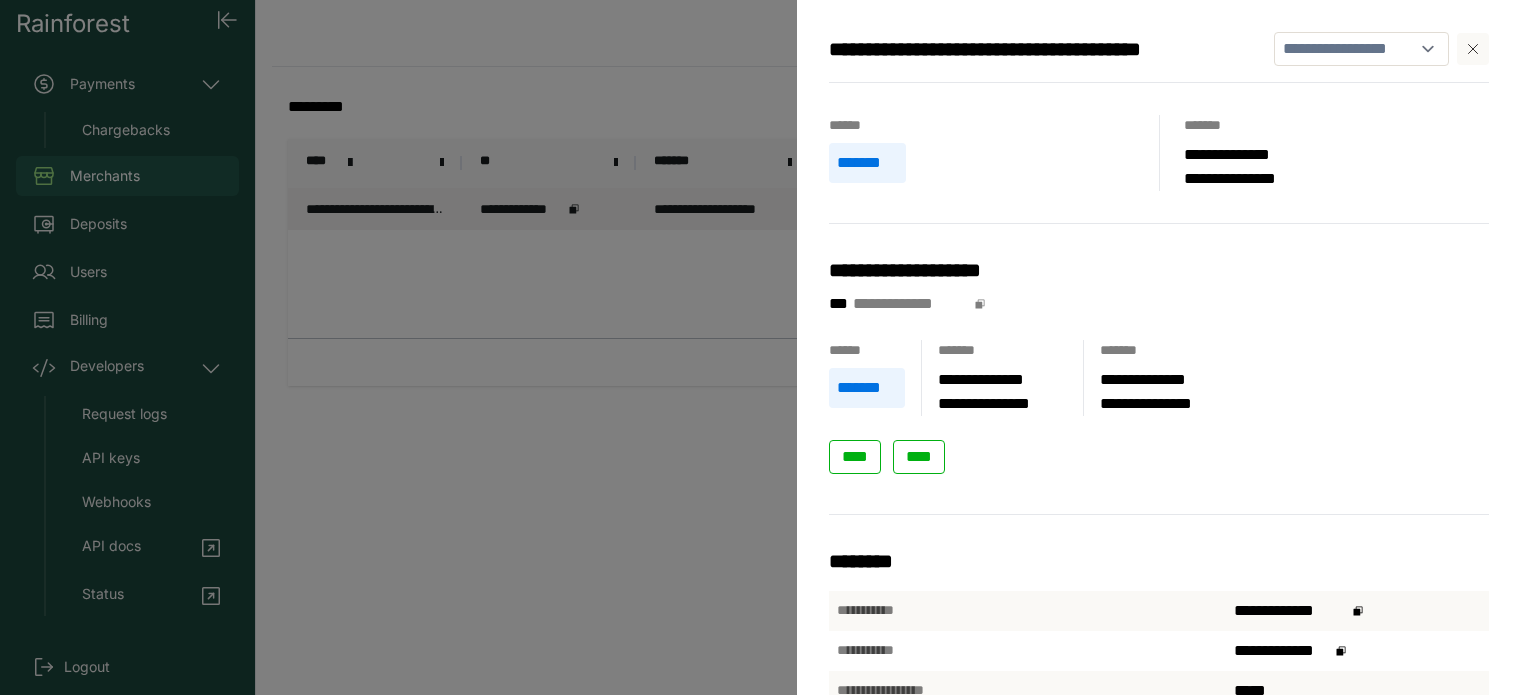 scroll, scrollTop: 0, scrollLeft: 0, axis: both 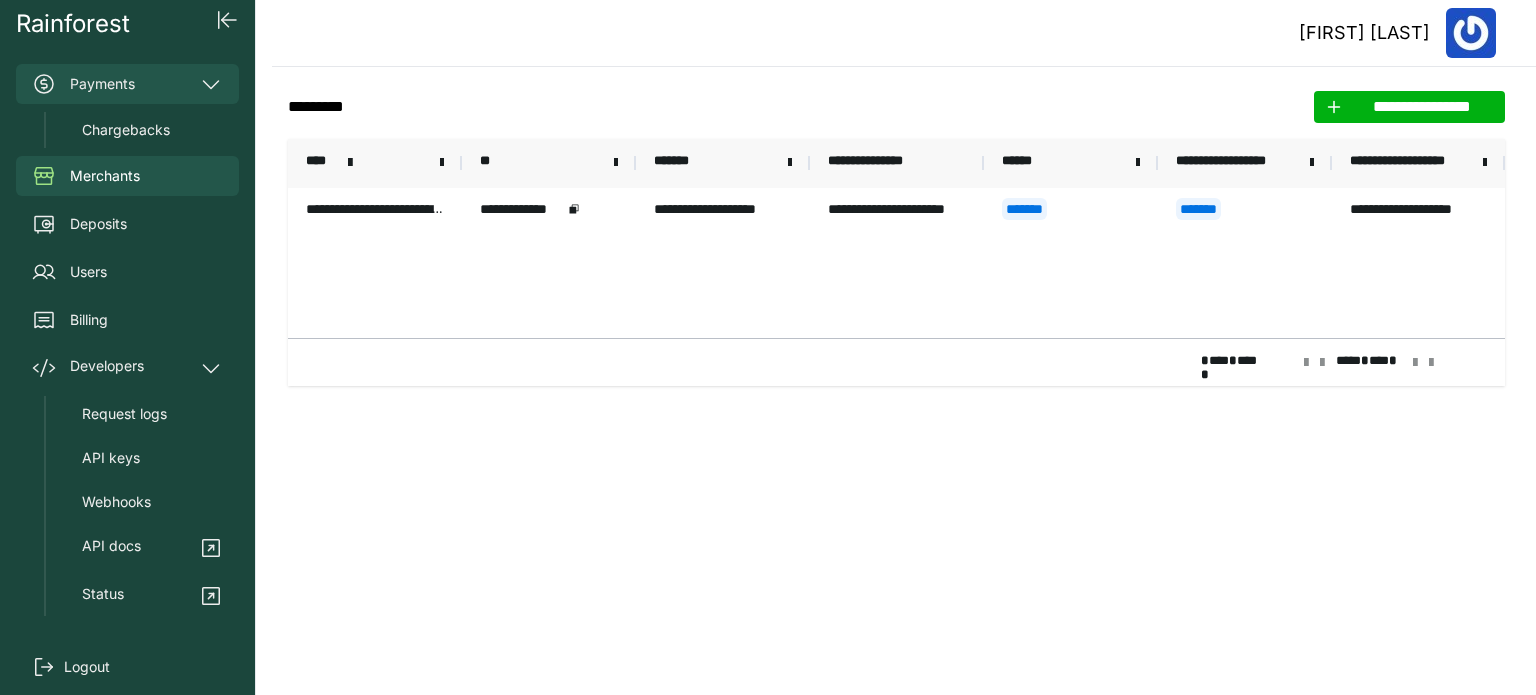 click on "Payments" at bounding box center (127, 84) 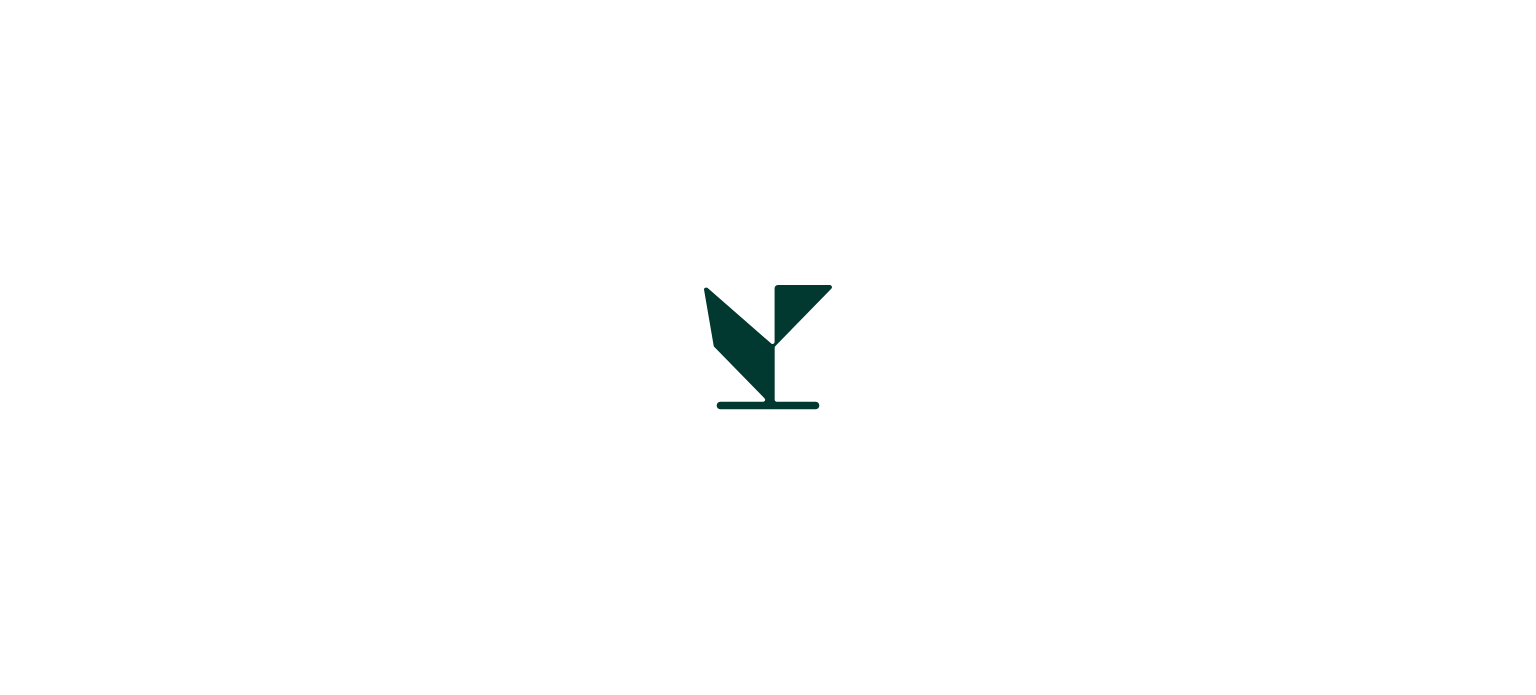 scroll, scrollTop: 0, scrollLeft: 0, axis: both 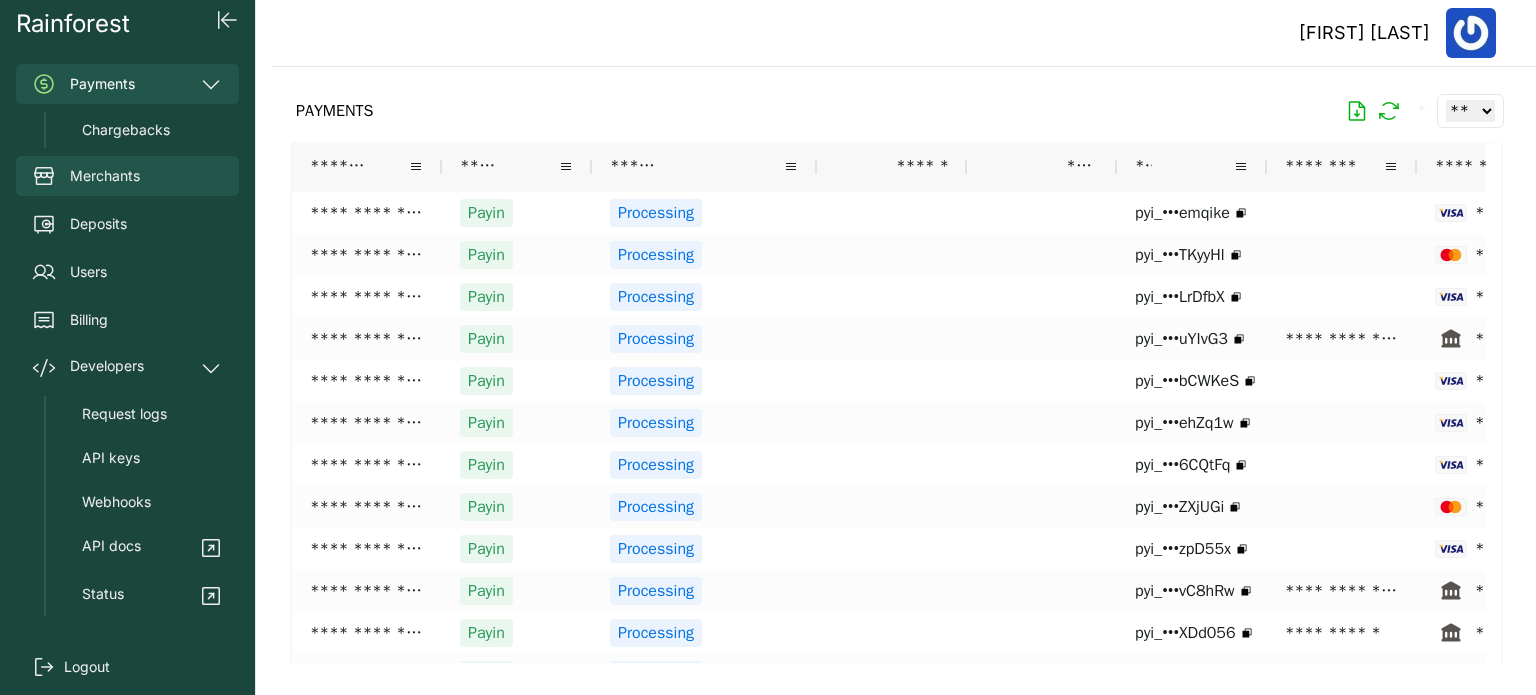 click on "Merchants" at bounding box center (105, 176) 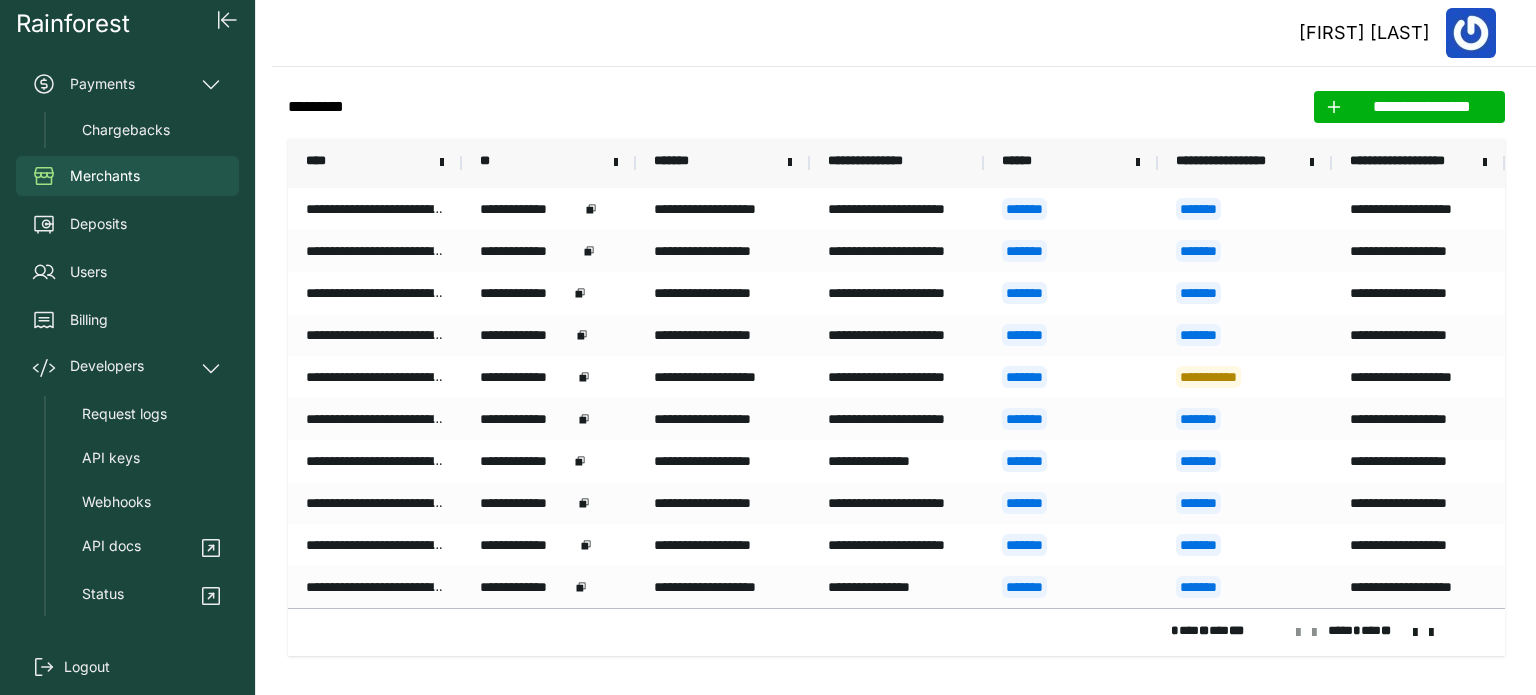 click on "**********" at bounding box center [1410, 163] 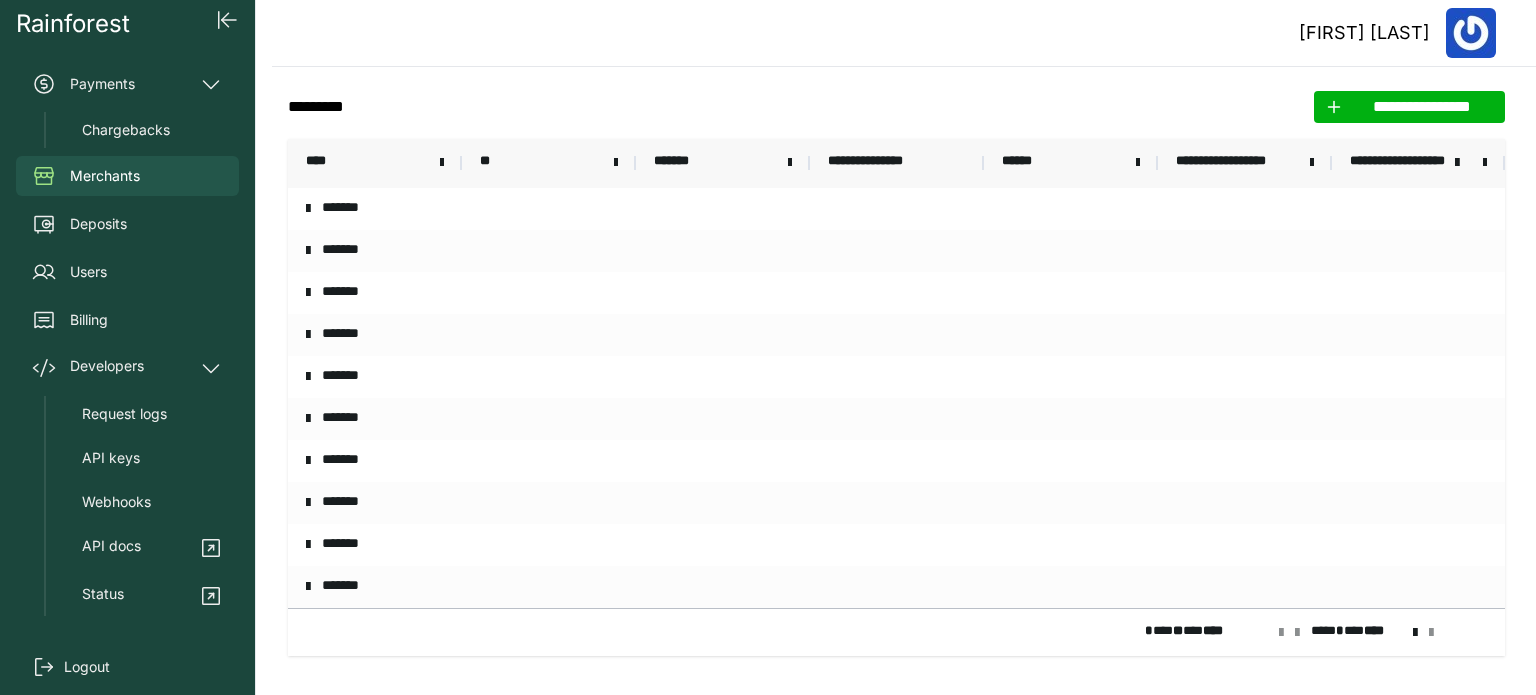 click on "**********" at bounding box center (1399, 163) 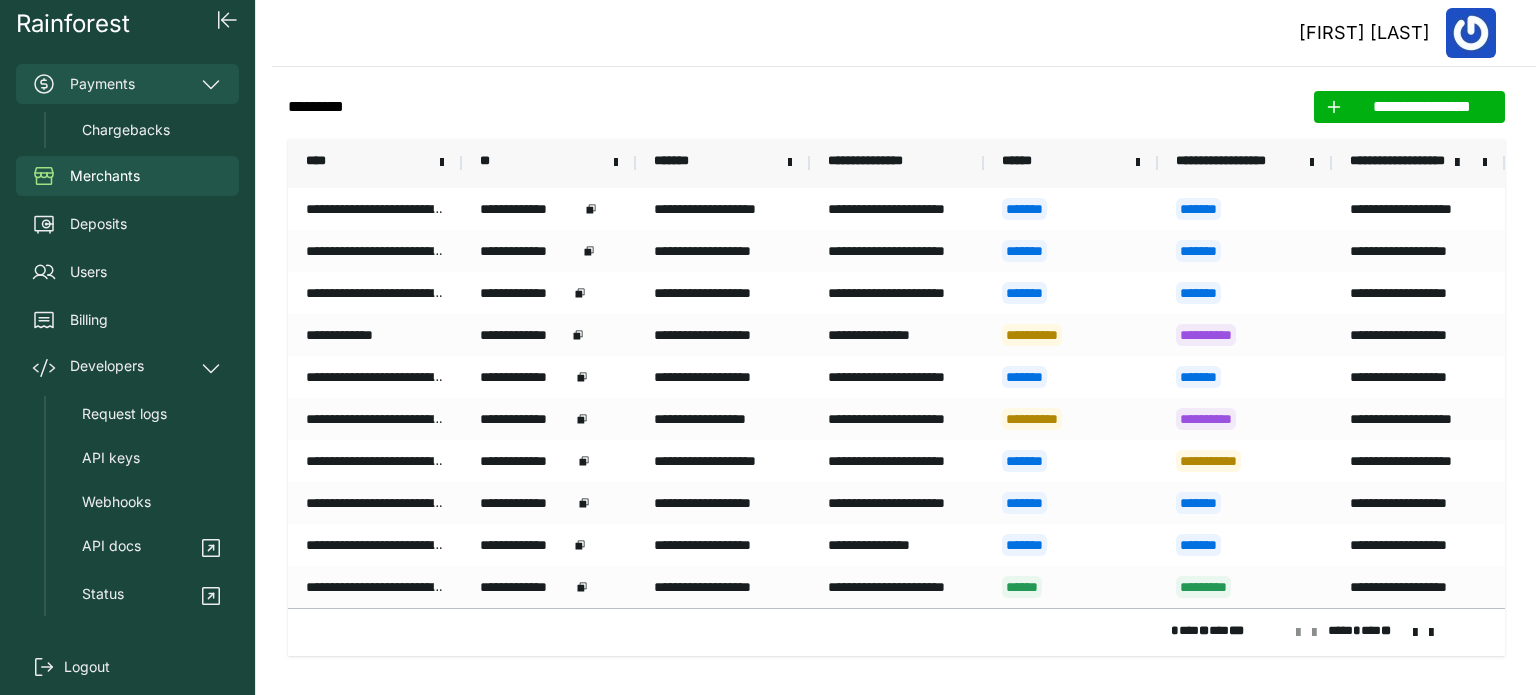 click on "Payments" at bounding box center [127, 84] 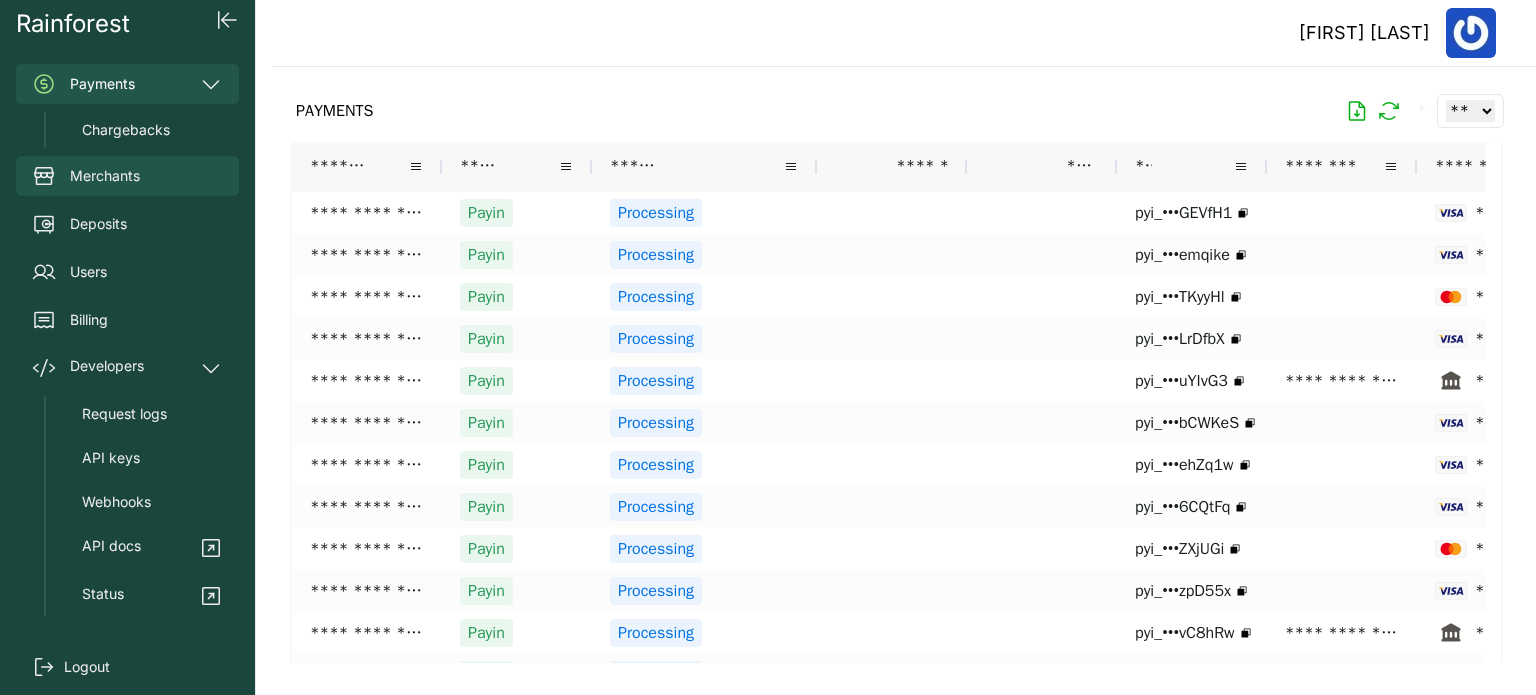 click on "Merchants" at bounding box center [105, 176] 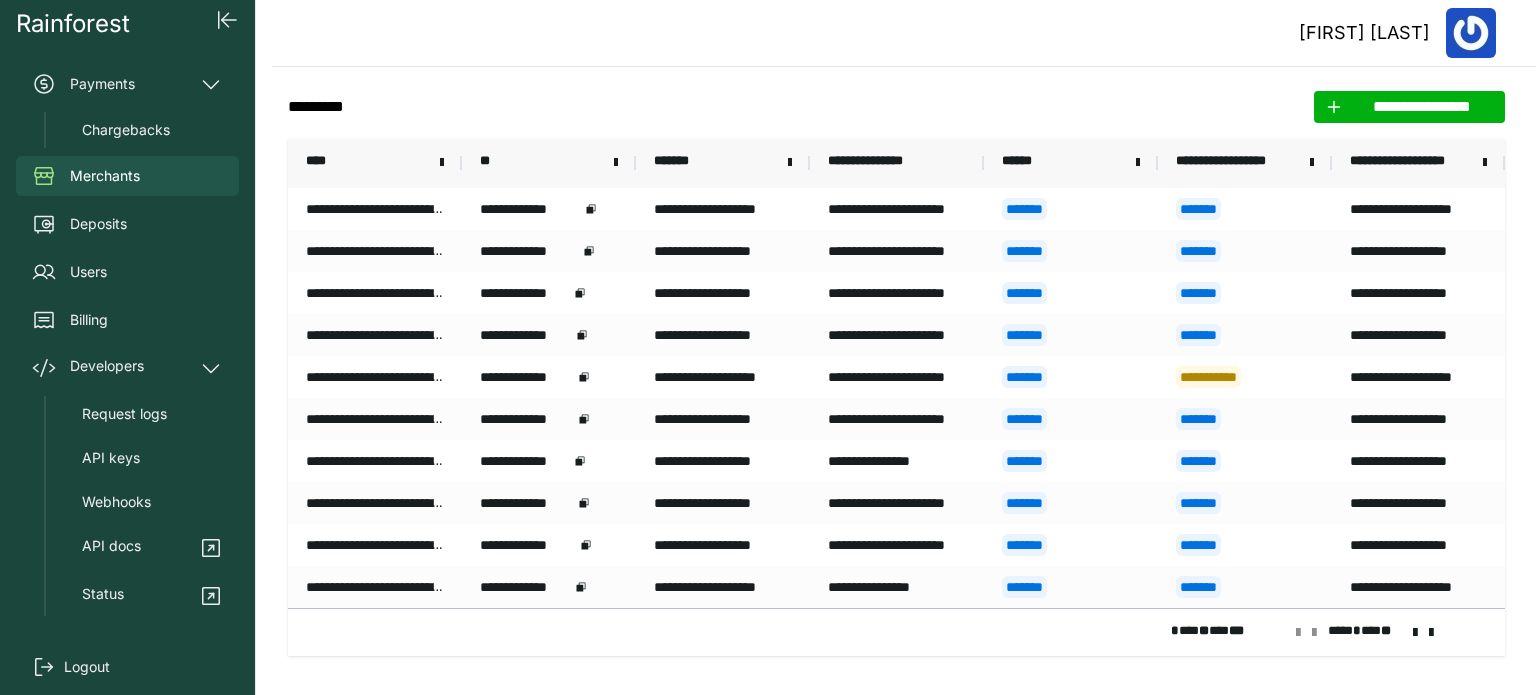 click on "Payments Chargebacks" at bounding box center [127, 106] 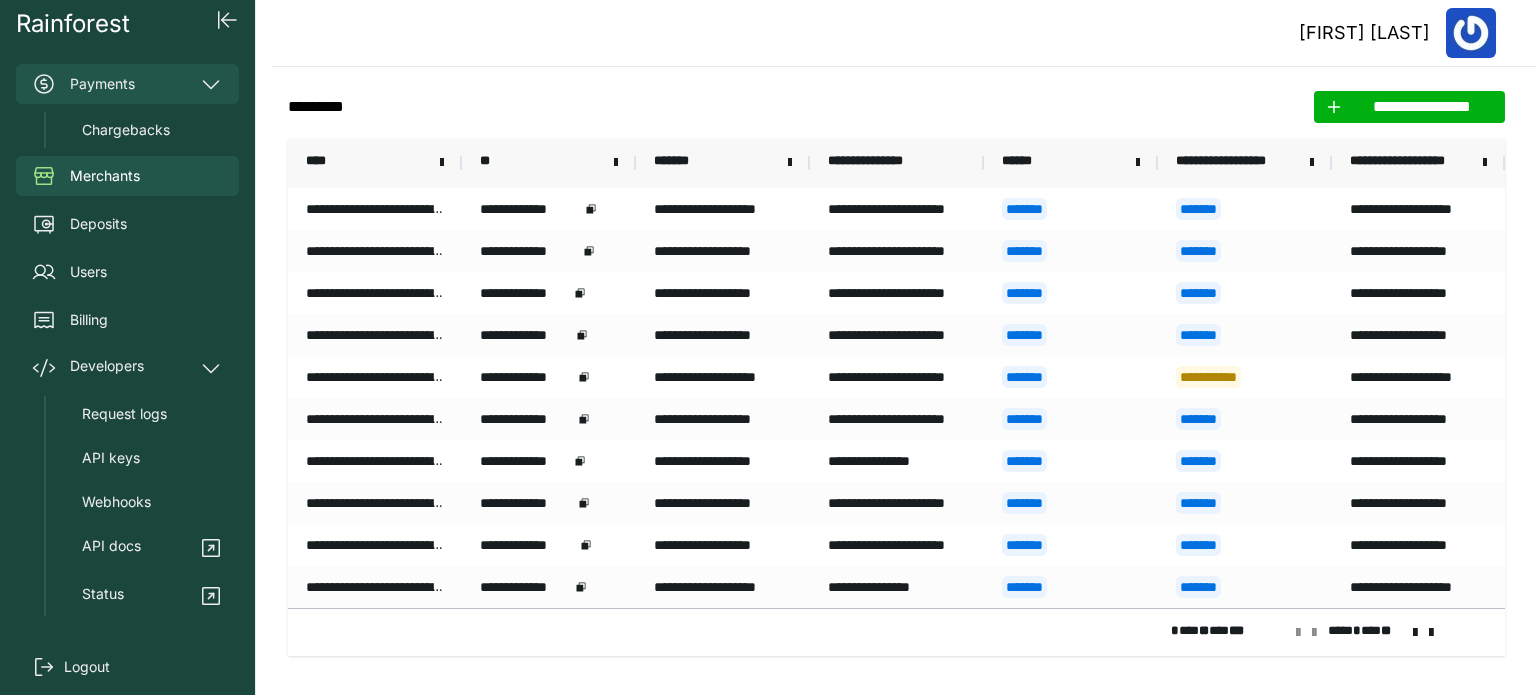 click on "Payments" at bounding box center [127, 84] 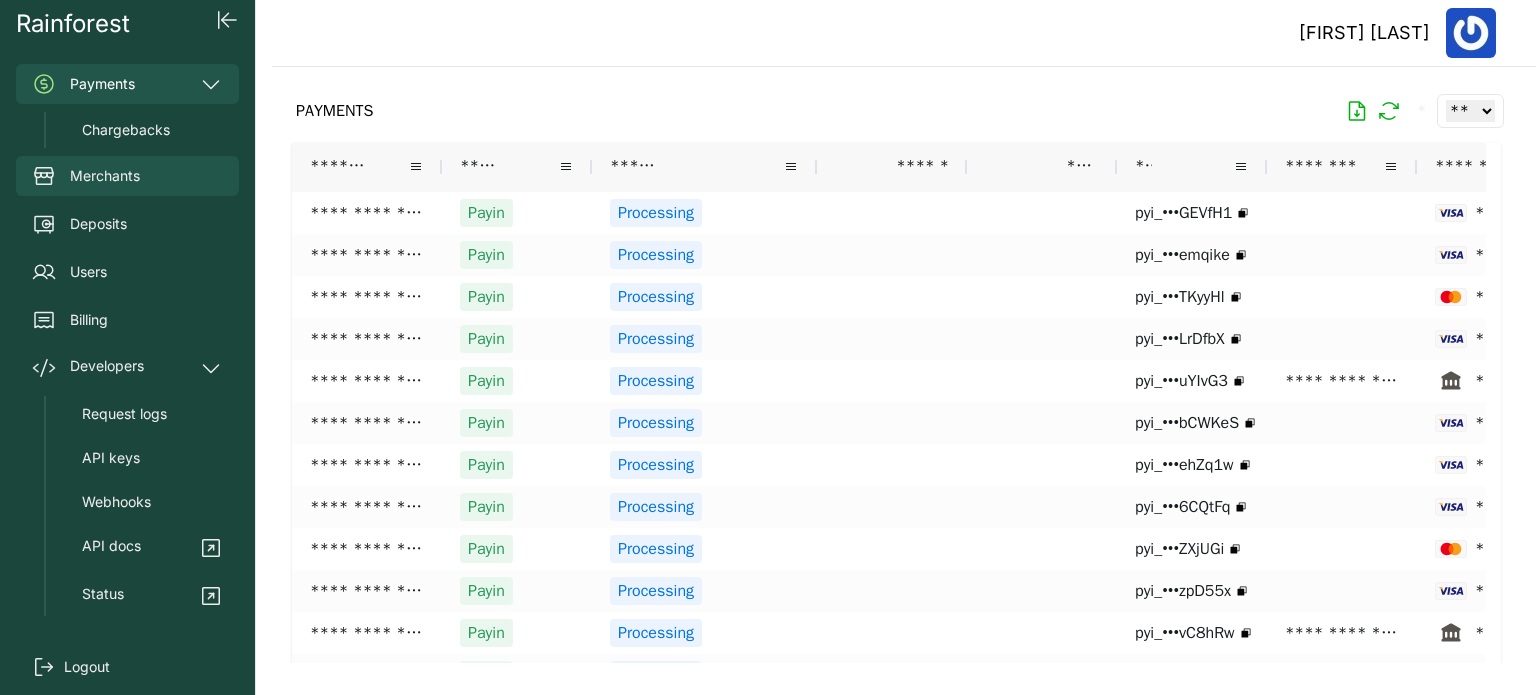 click on "Merchants" at bounding box center (127, 176) 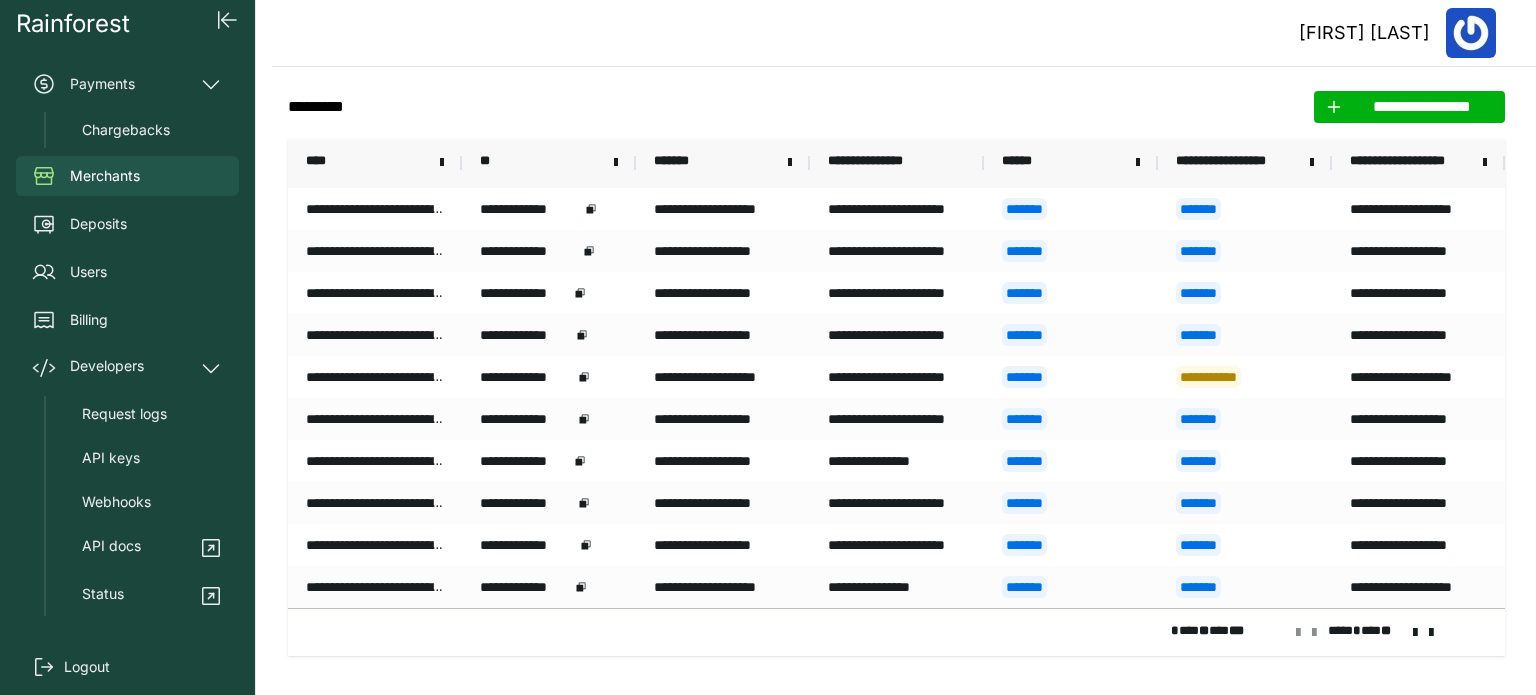 click on "**********" at bounding box center (1410, 163) 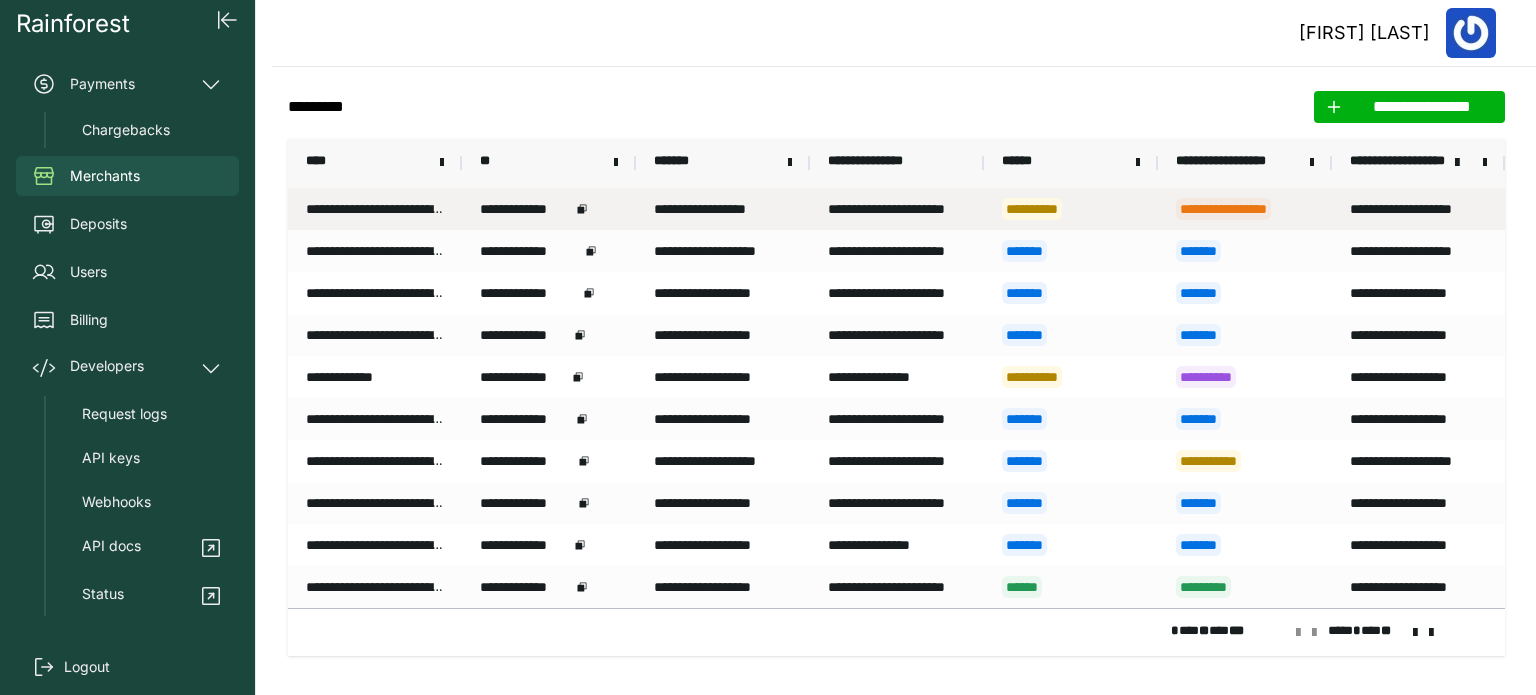 click on "**********" at bounding box center [375, 209] 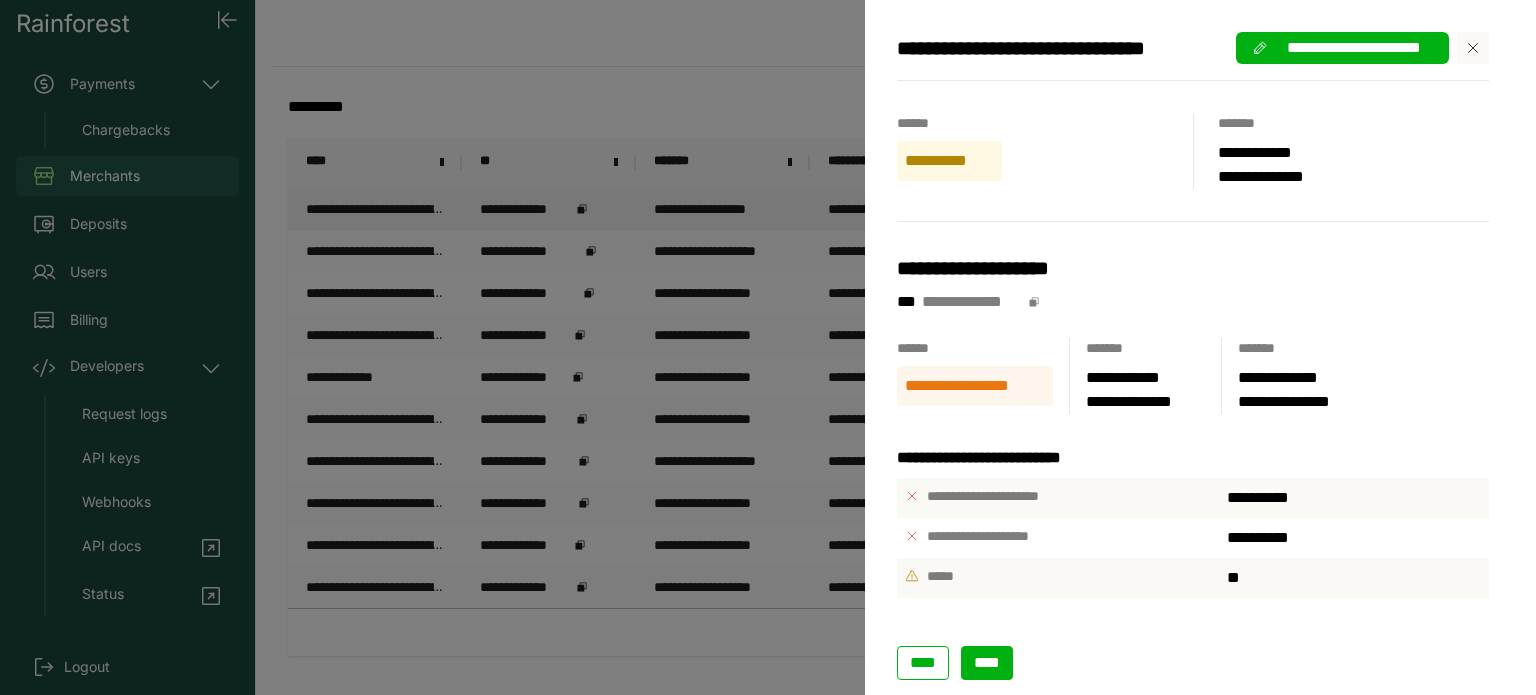 click on "****" at bounding box center [987, 663] 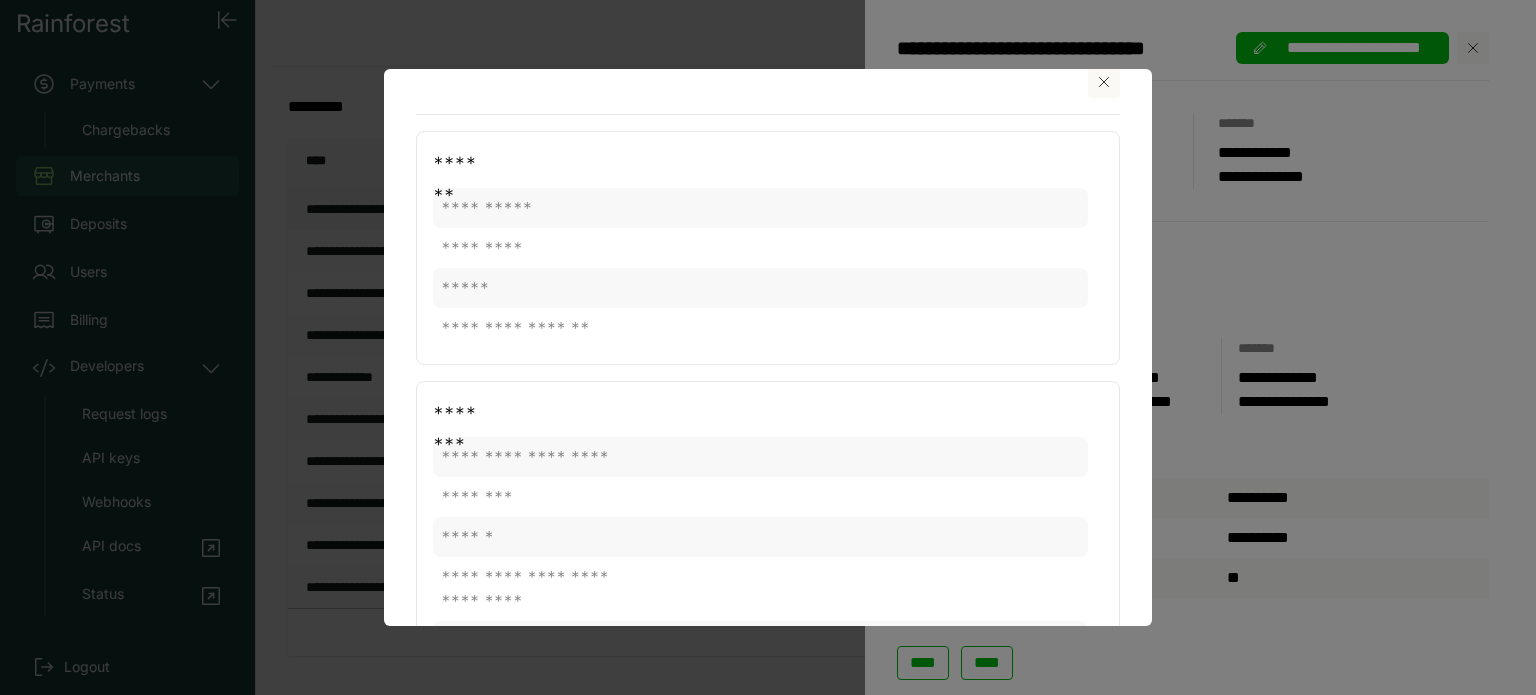 scroll, scrollTop: 0, scrollLeft: 0, axis: both 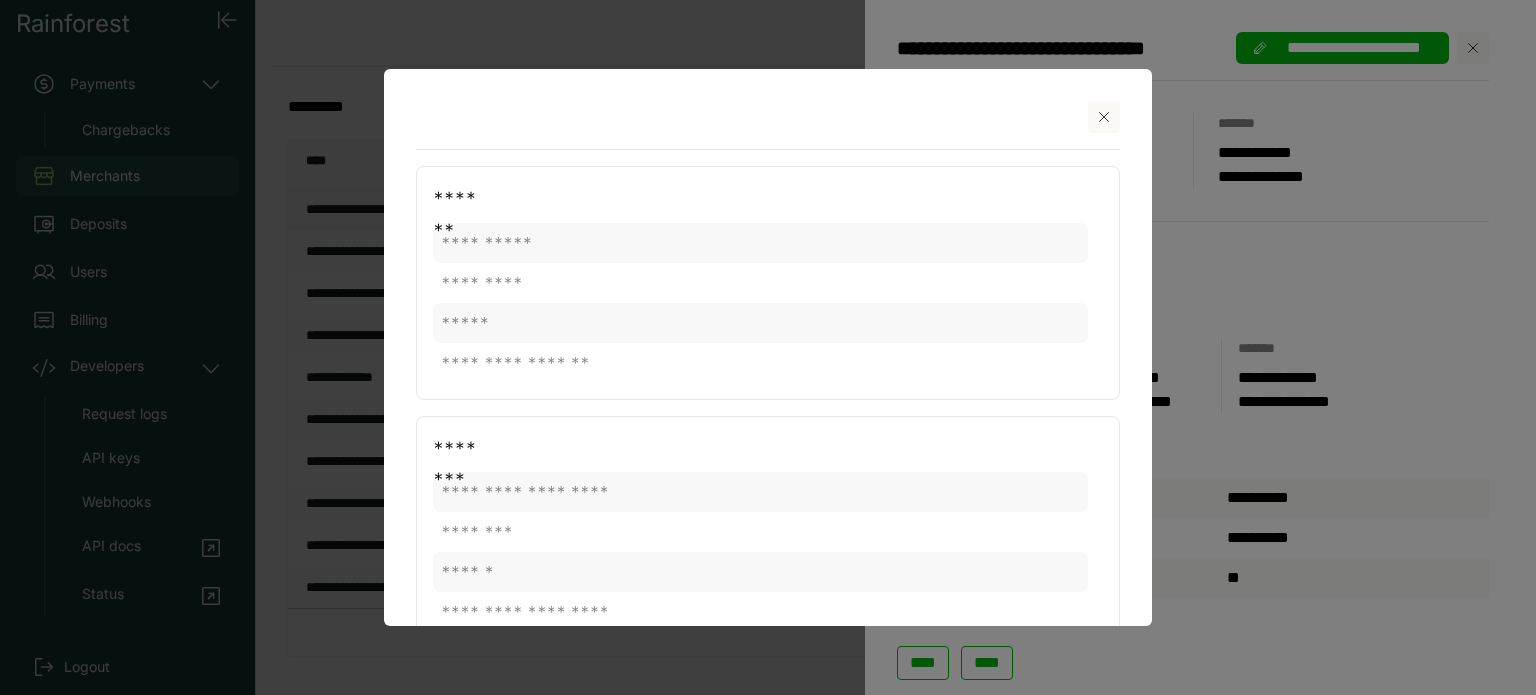 click at bounding box center [1104, 117] 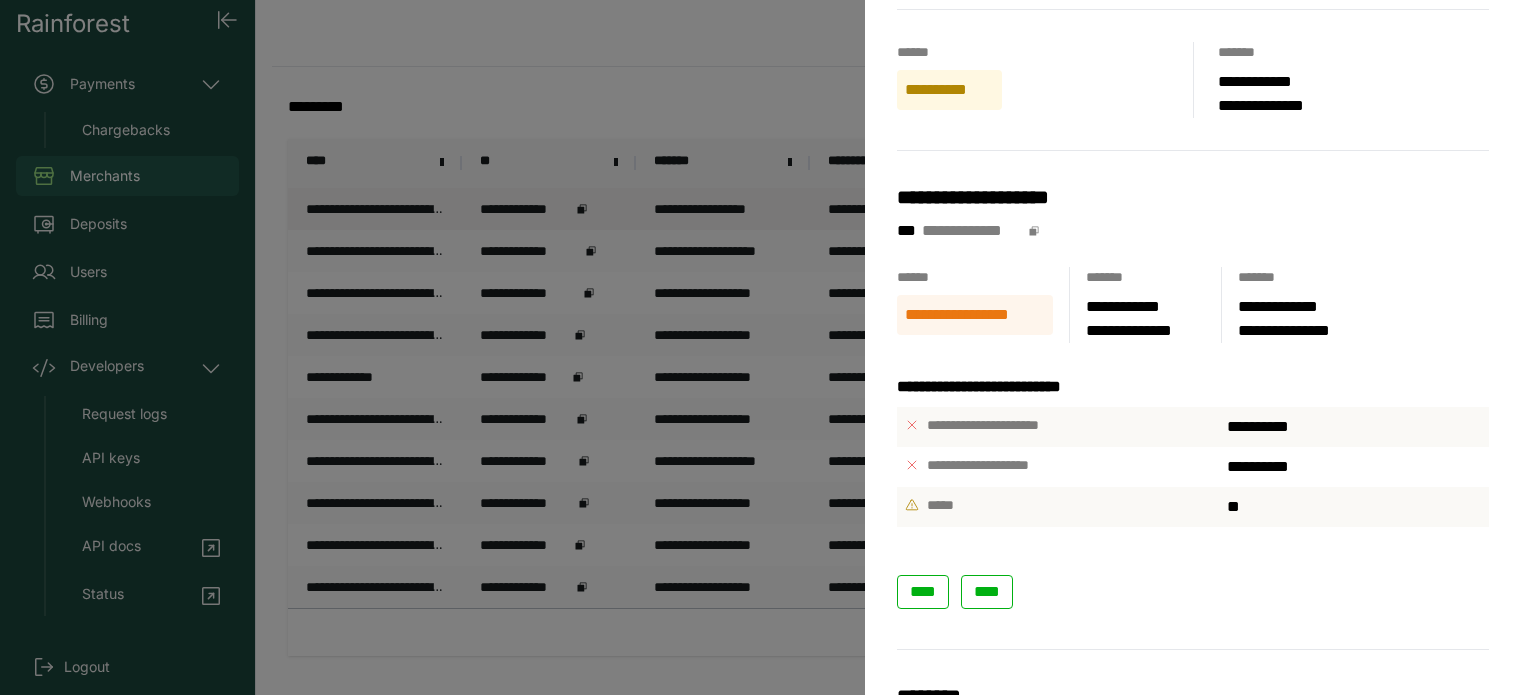 scroll, scrollTop: 100, scrollLeft: 0, axis: vertical 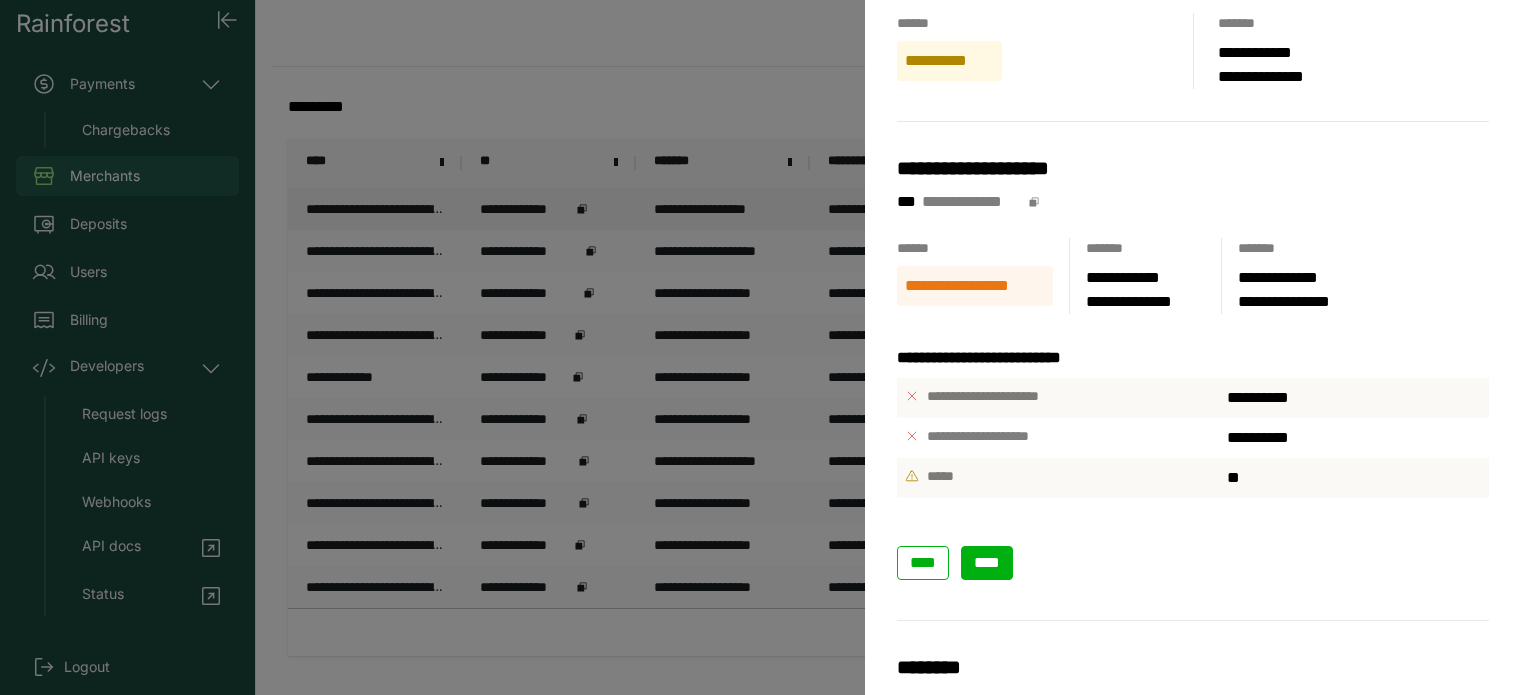 click on "****" at bounding box center (987, 562) 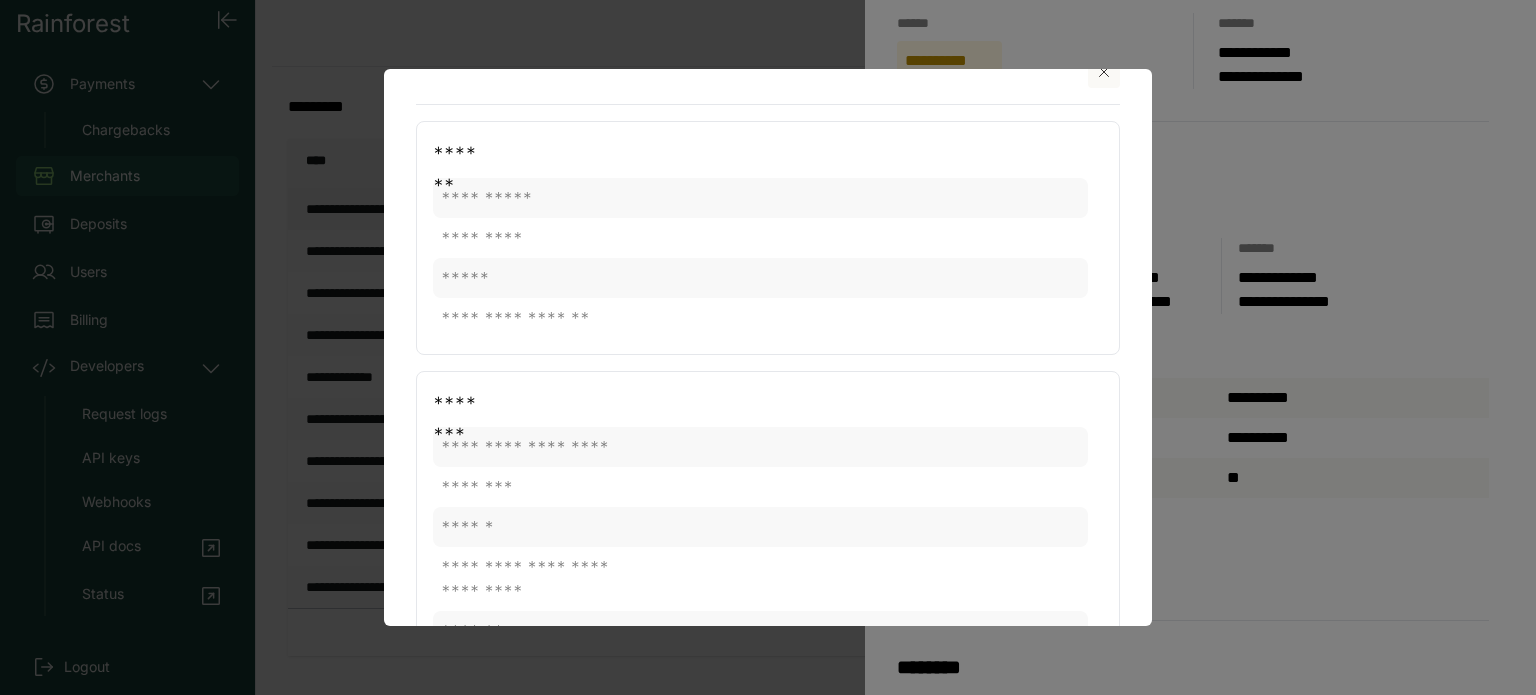 scroll, scrollTop: 0, scrollLeft: 0, axis: both 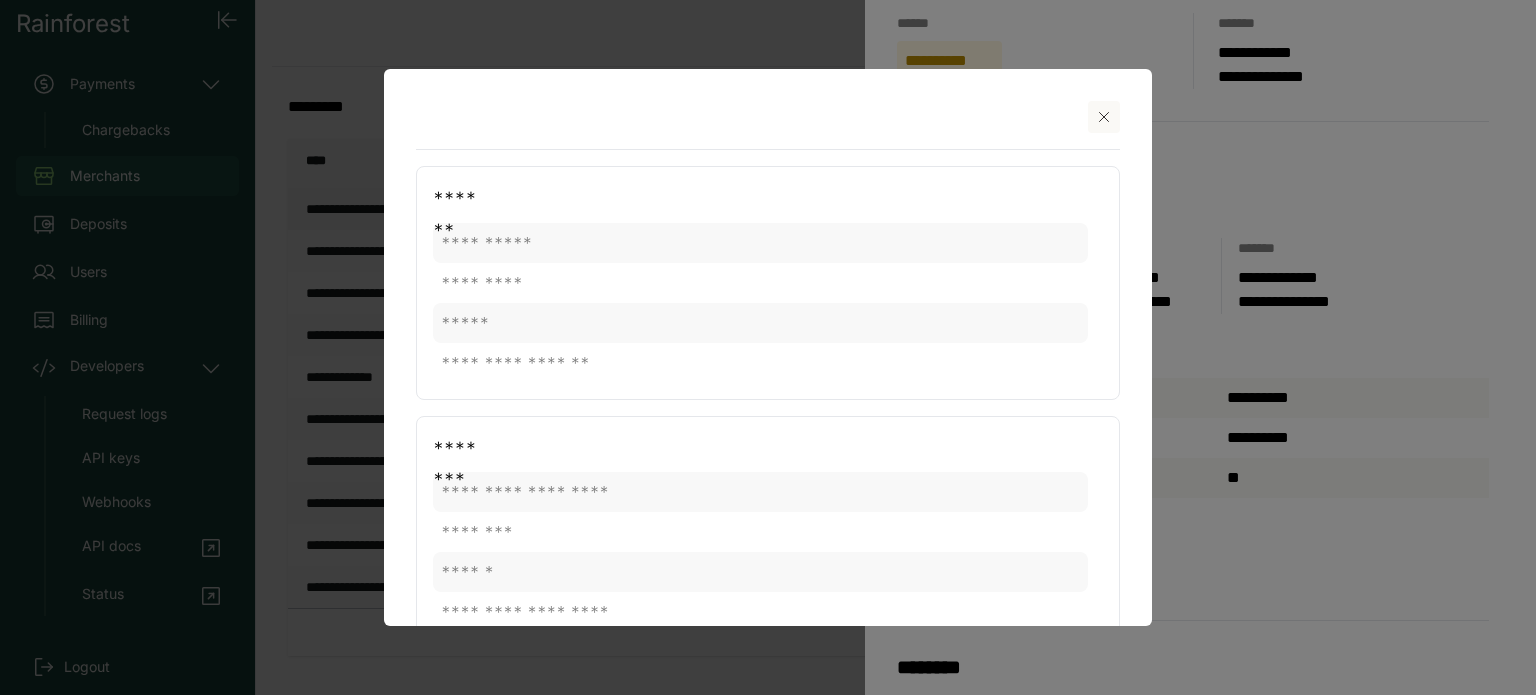 click at bounding box center [1104, 117] 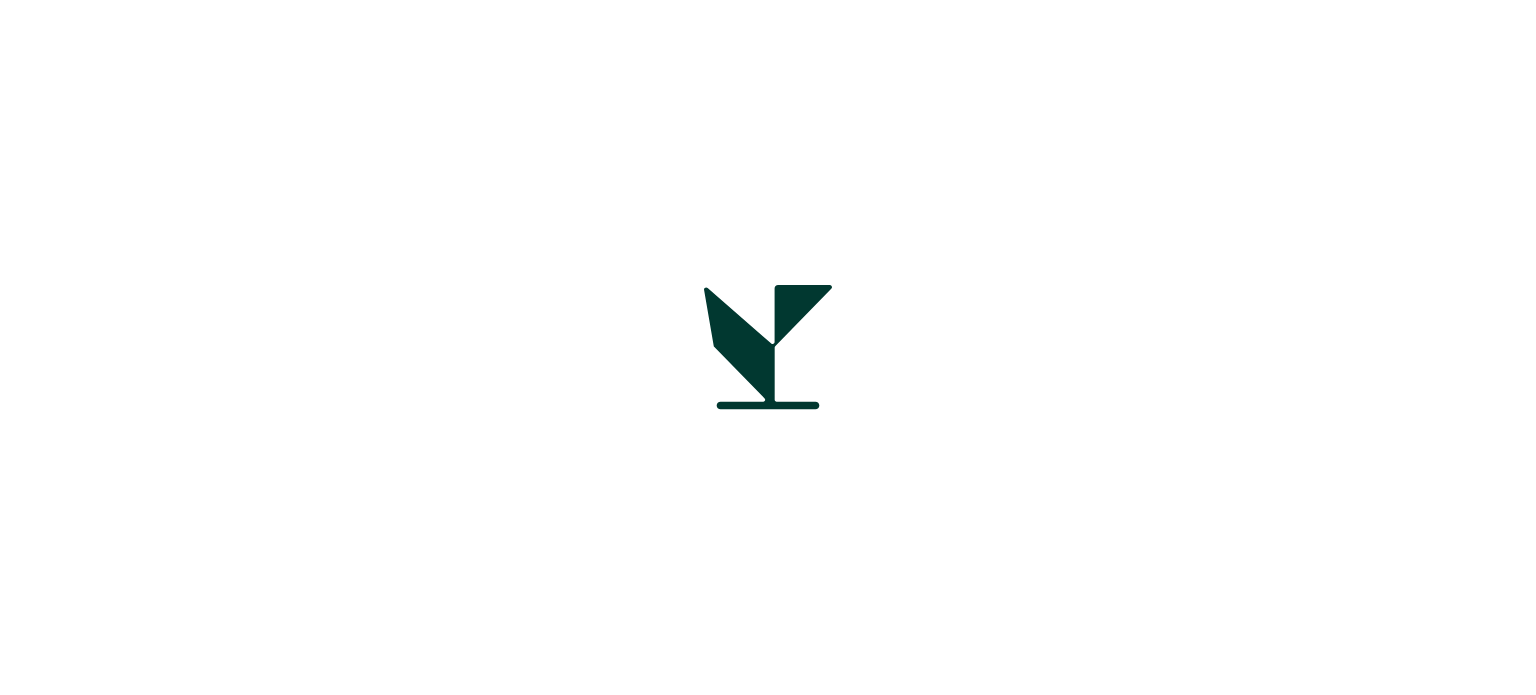 scroll, scrollTop: 0, scrollLeft: 0, axis: both 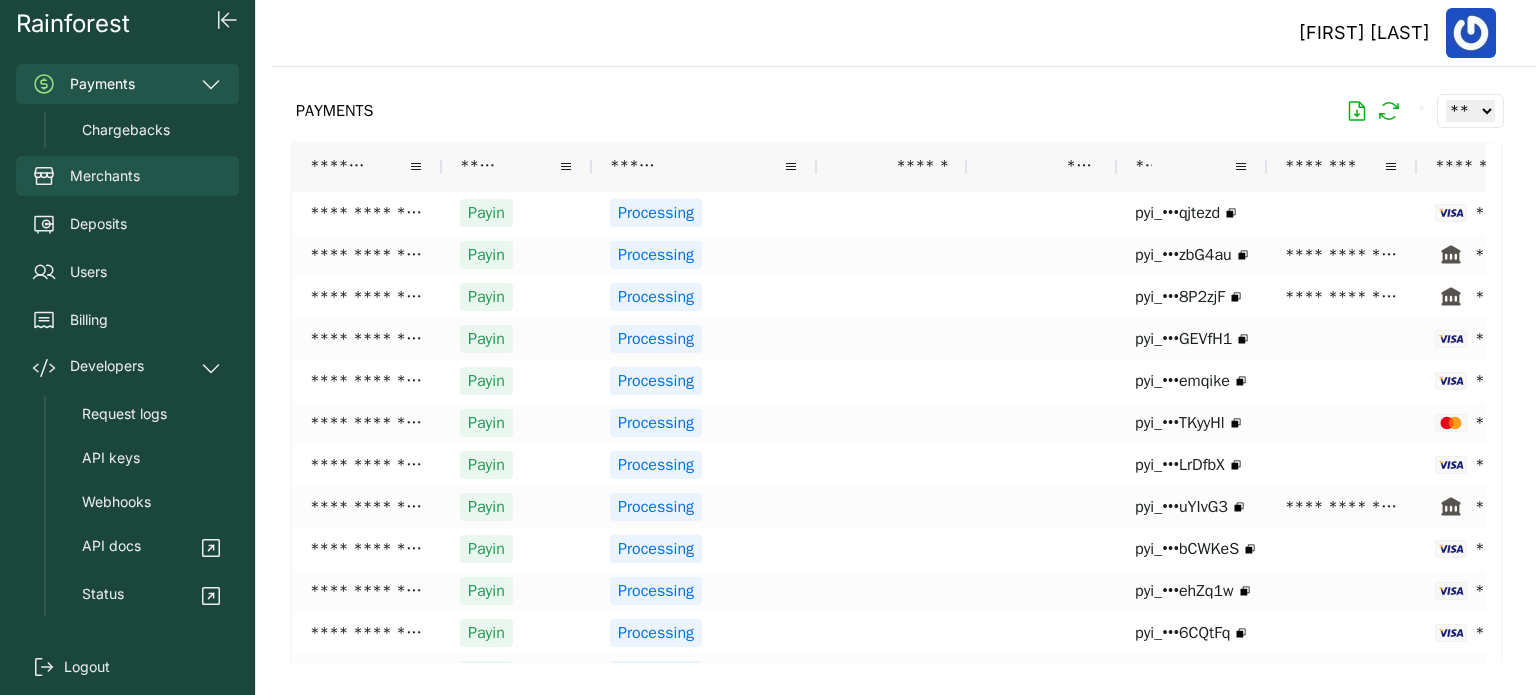 click on "Merchants" at bounding box center (105, 176) 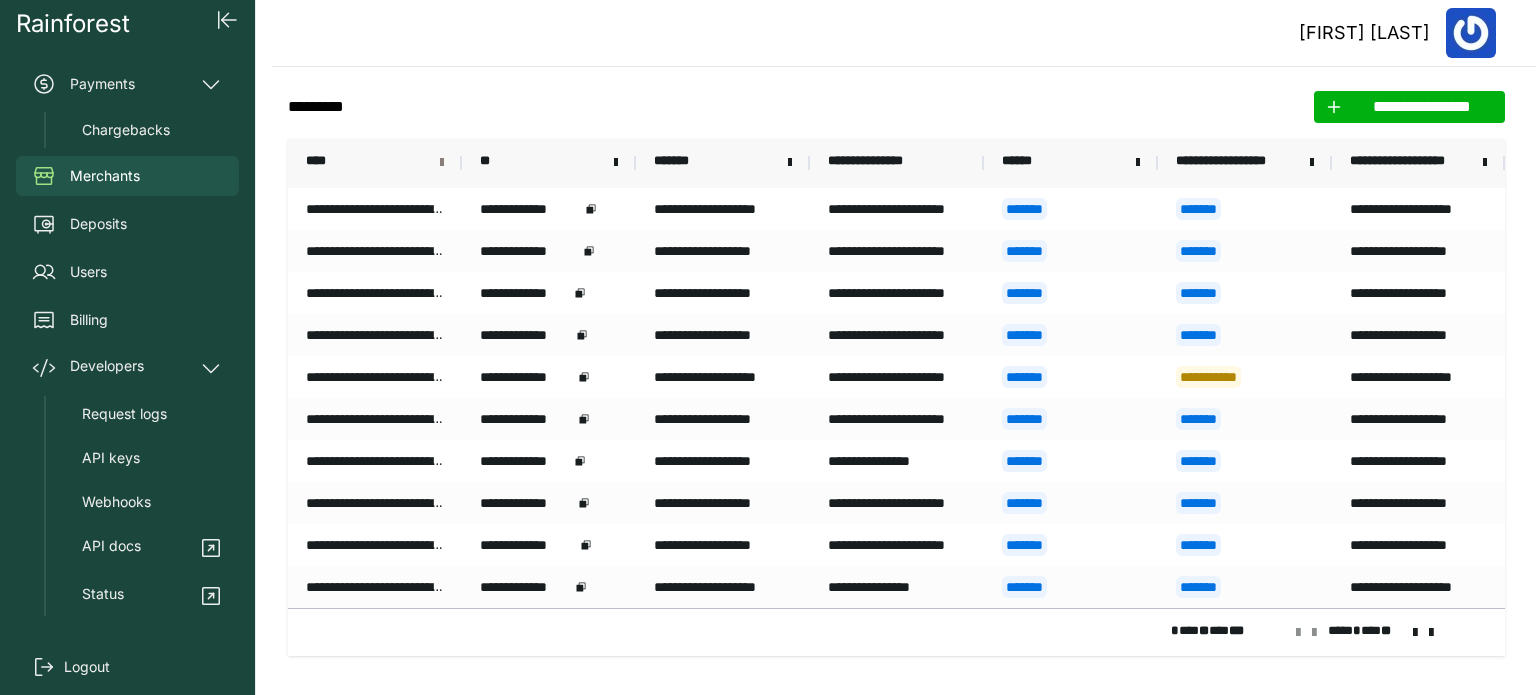click at bounding box center [442, 163] 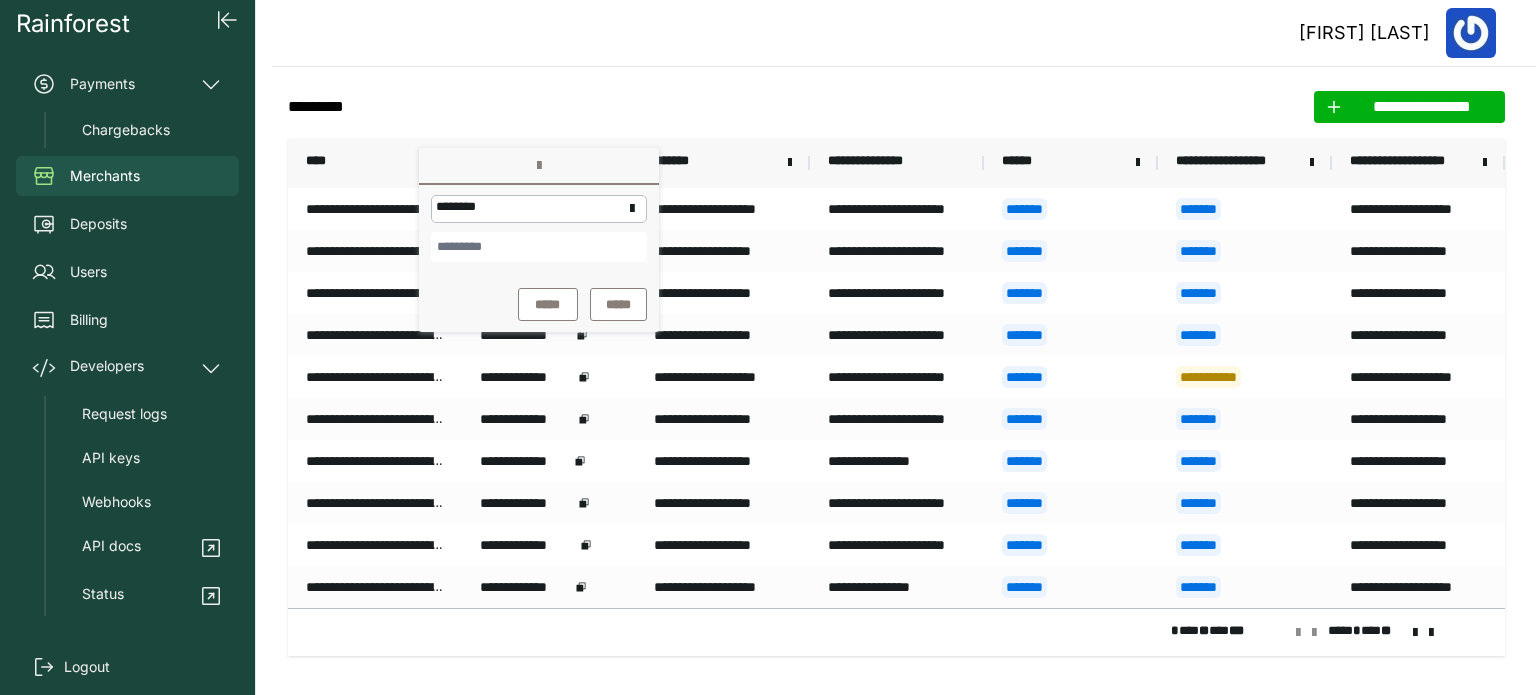 click at bounding box center (539, 247) 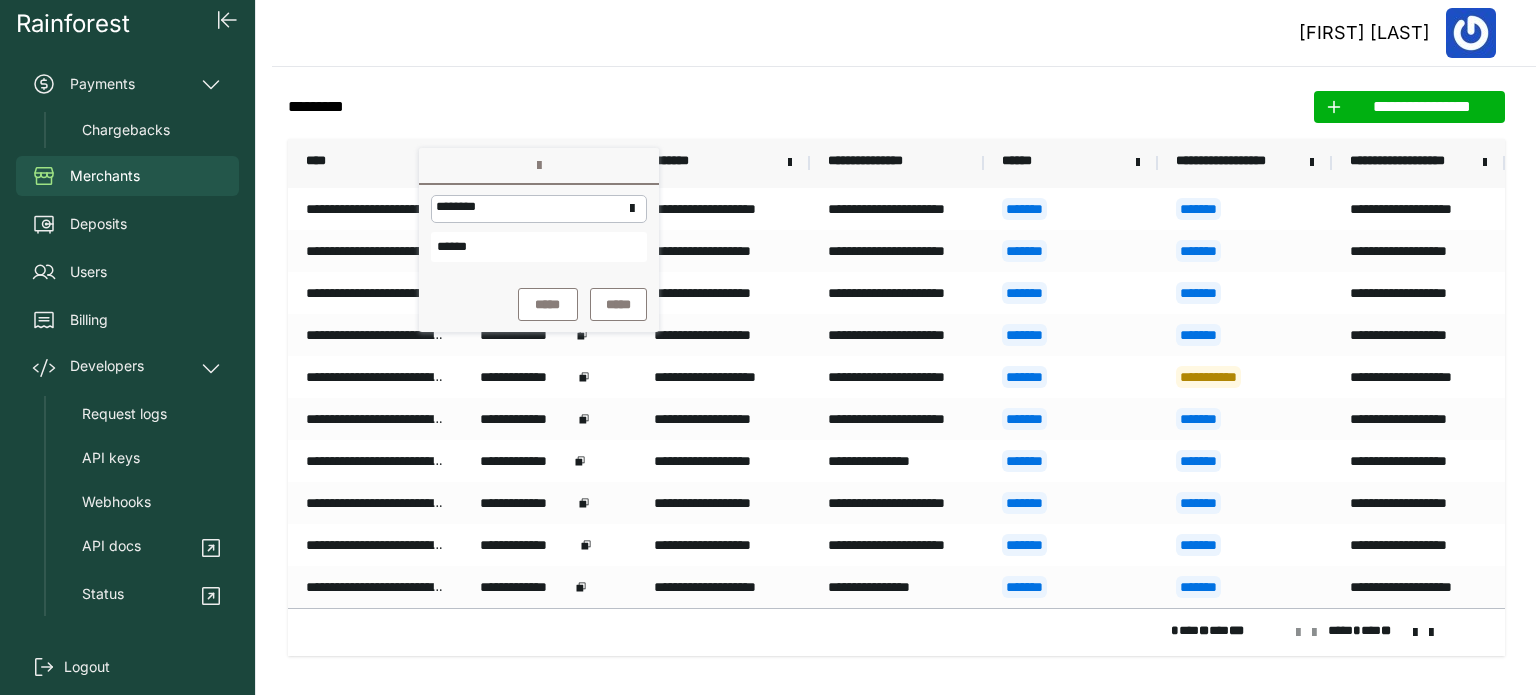 type on "******" 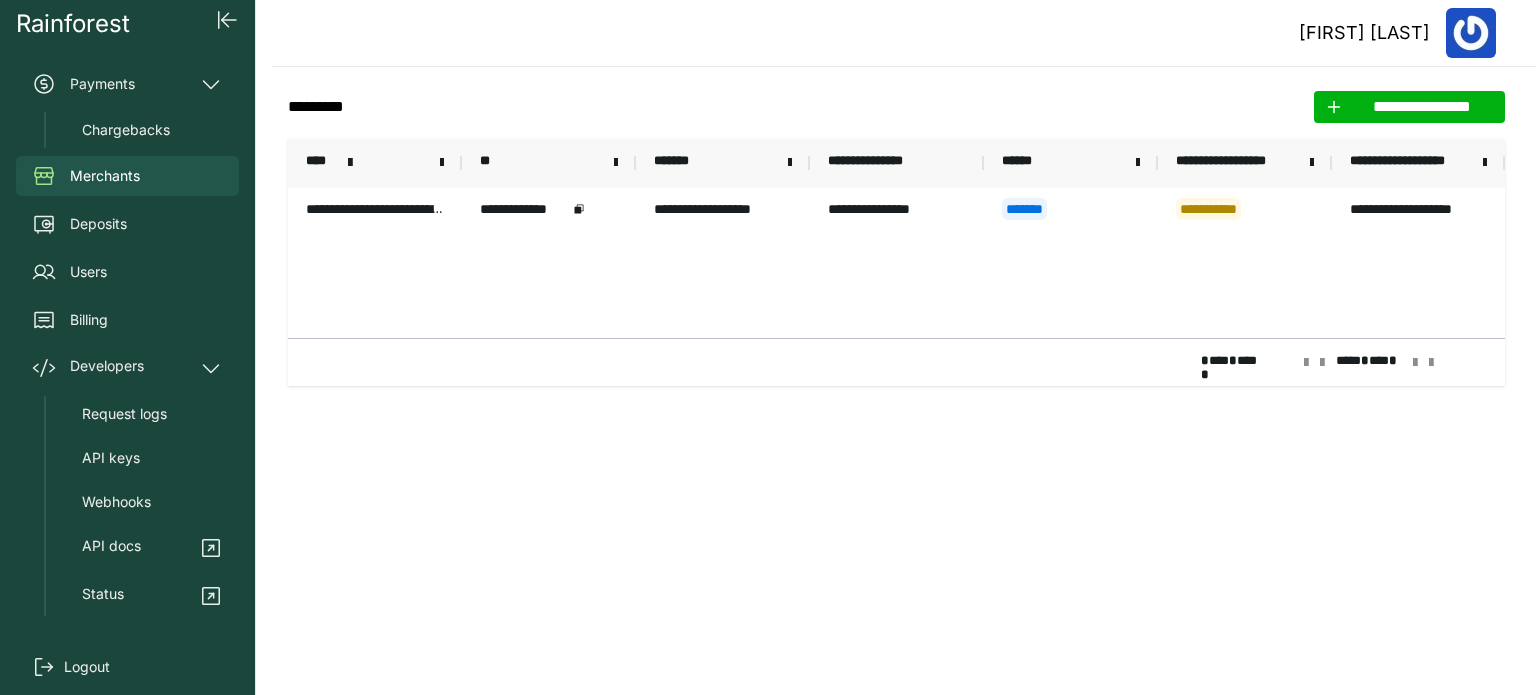 click on "**********" 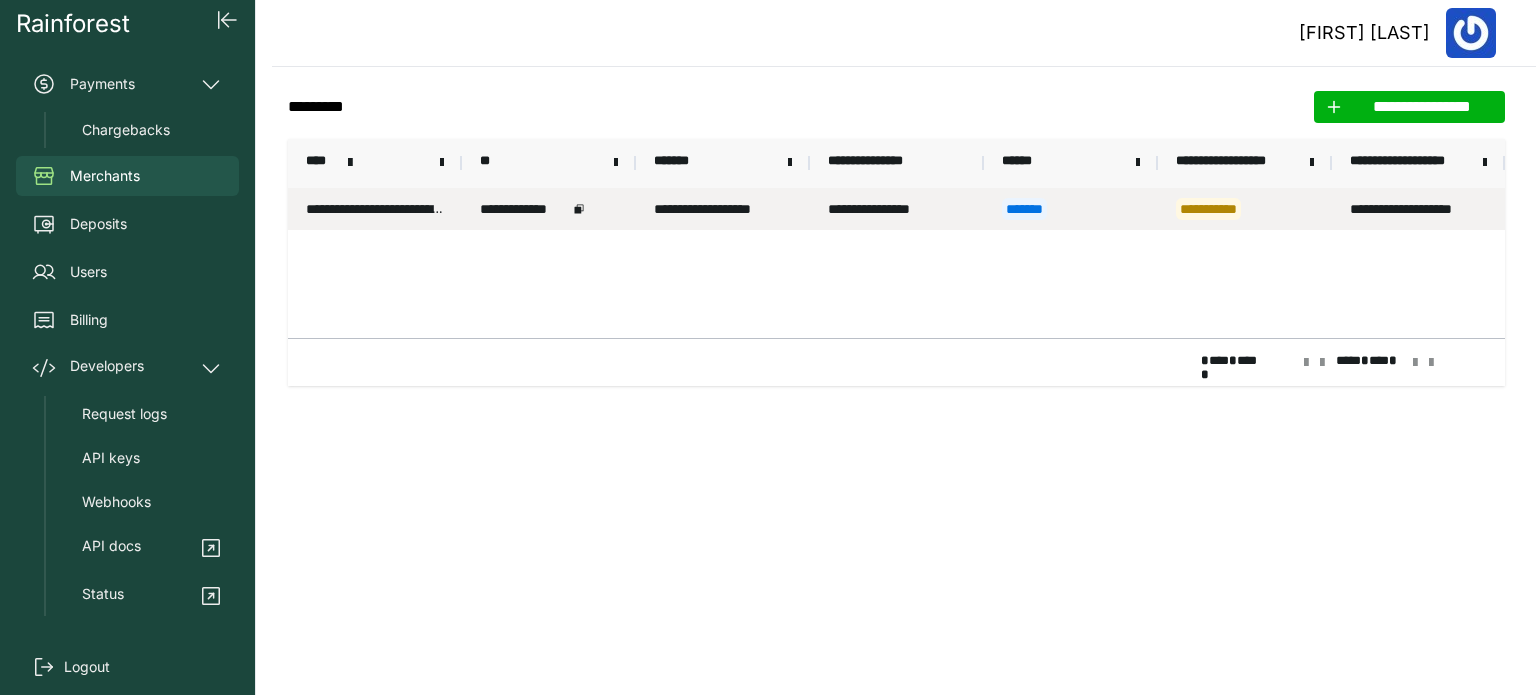 click on "**********" at bounding box center (375, 209) 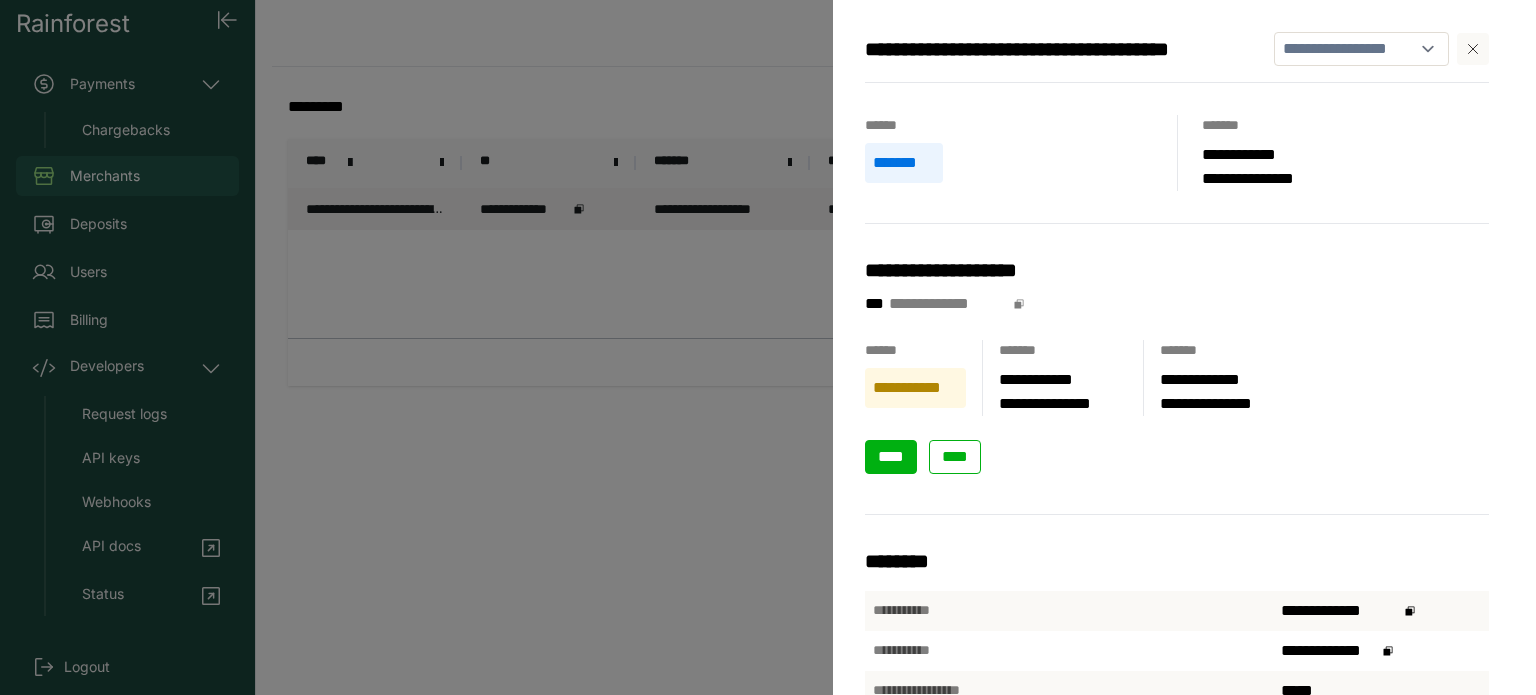 click on "****" at bounding box center [891, 457] 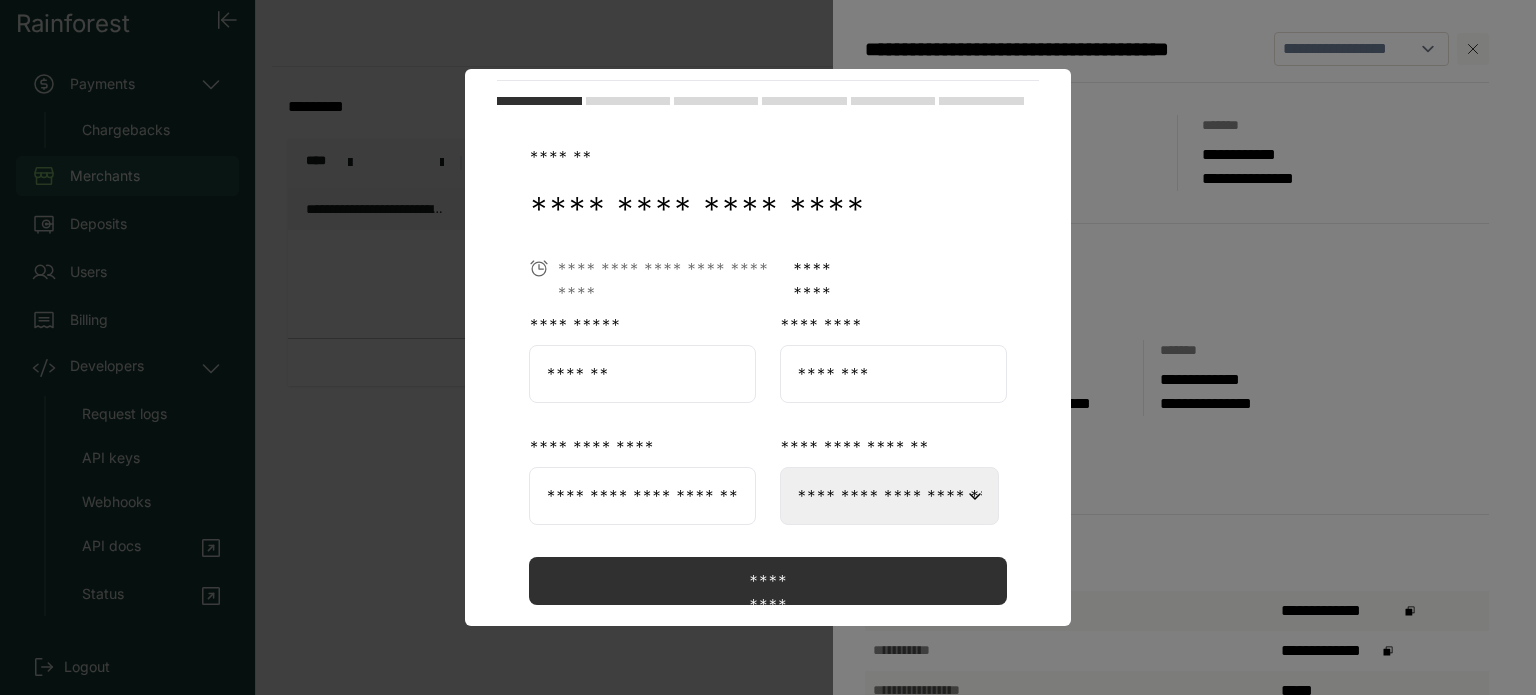 scroll, scrollTop: 112, scrollLeft: 0, axis: vertical 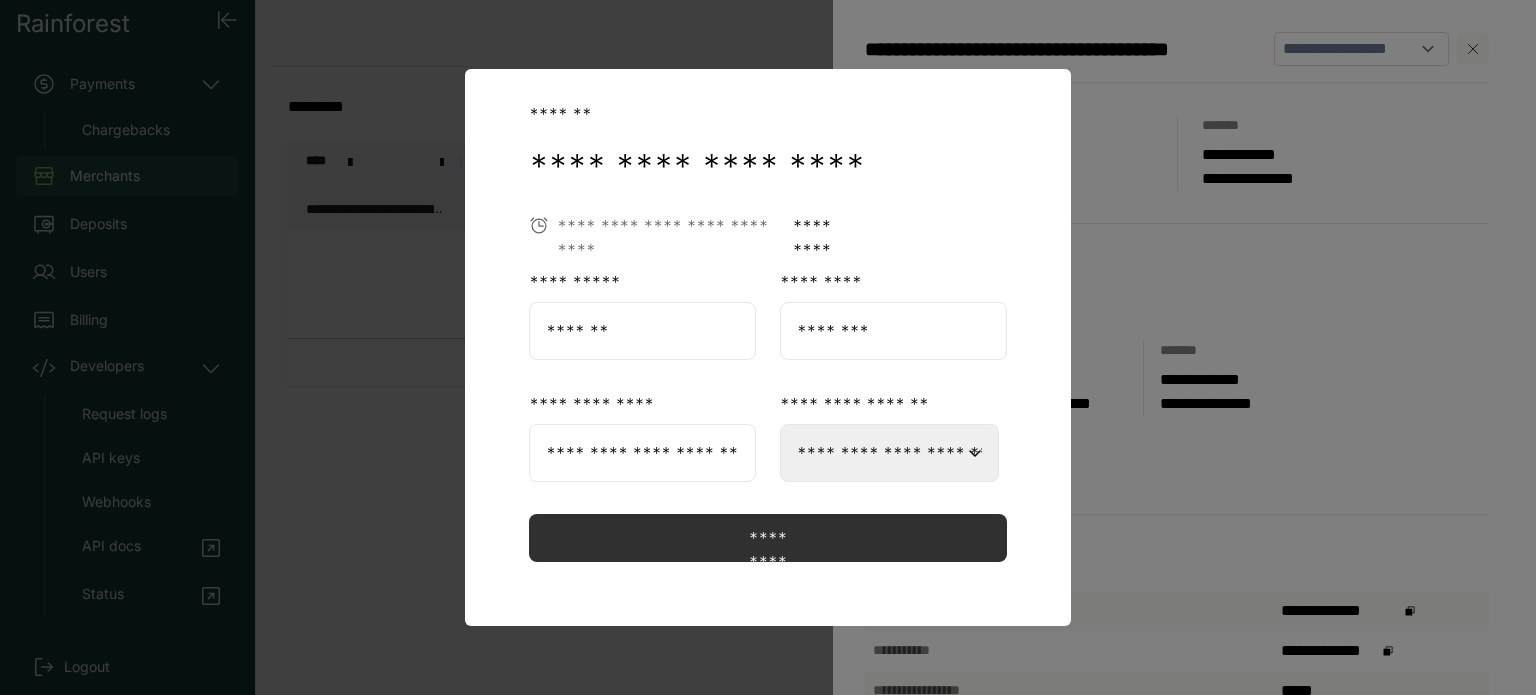 click on "*********" at bounding box center (768, 522) 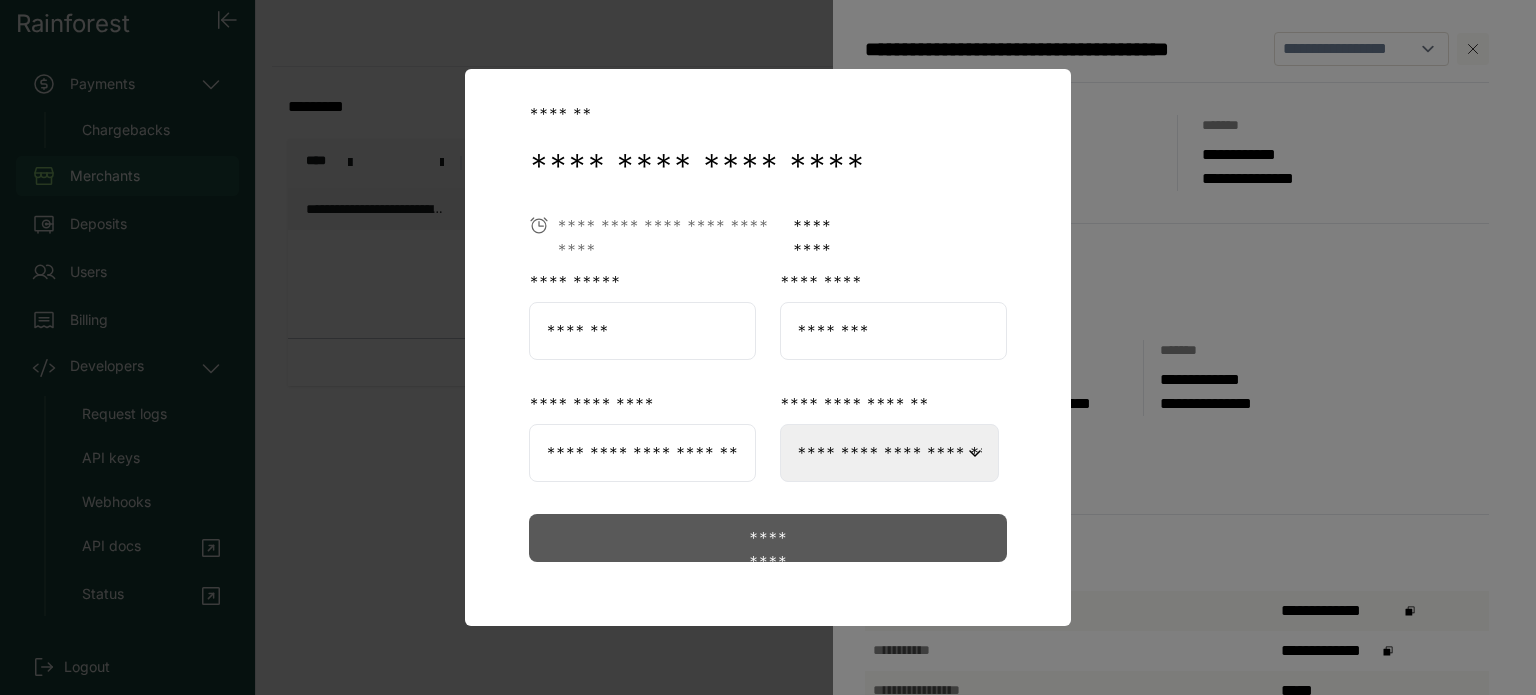 click on "*********" at bounding box center (768, 538) 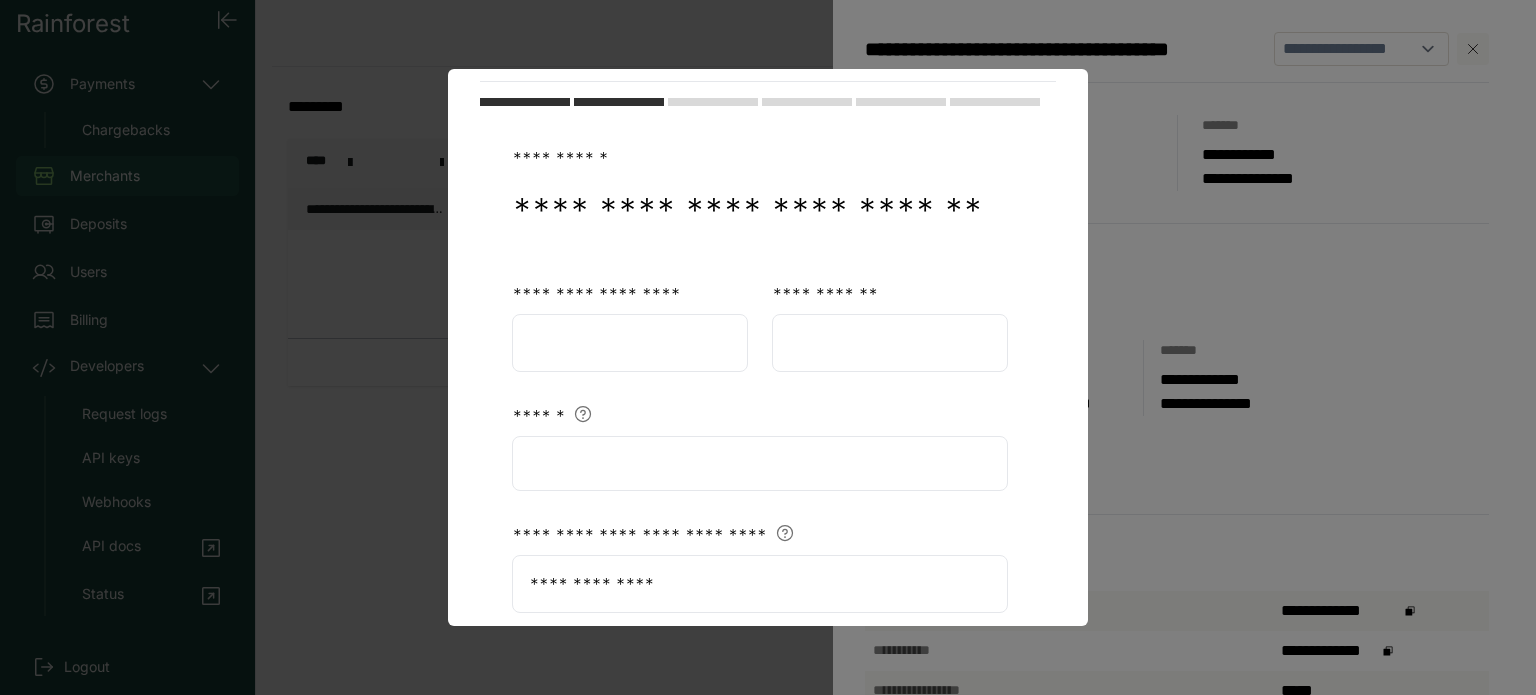 scroll, scrollTop: 0, scrollLeft: 0, axis: both 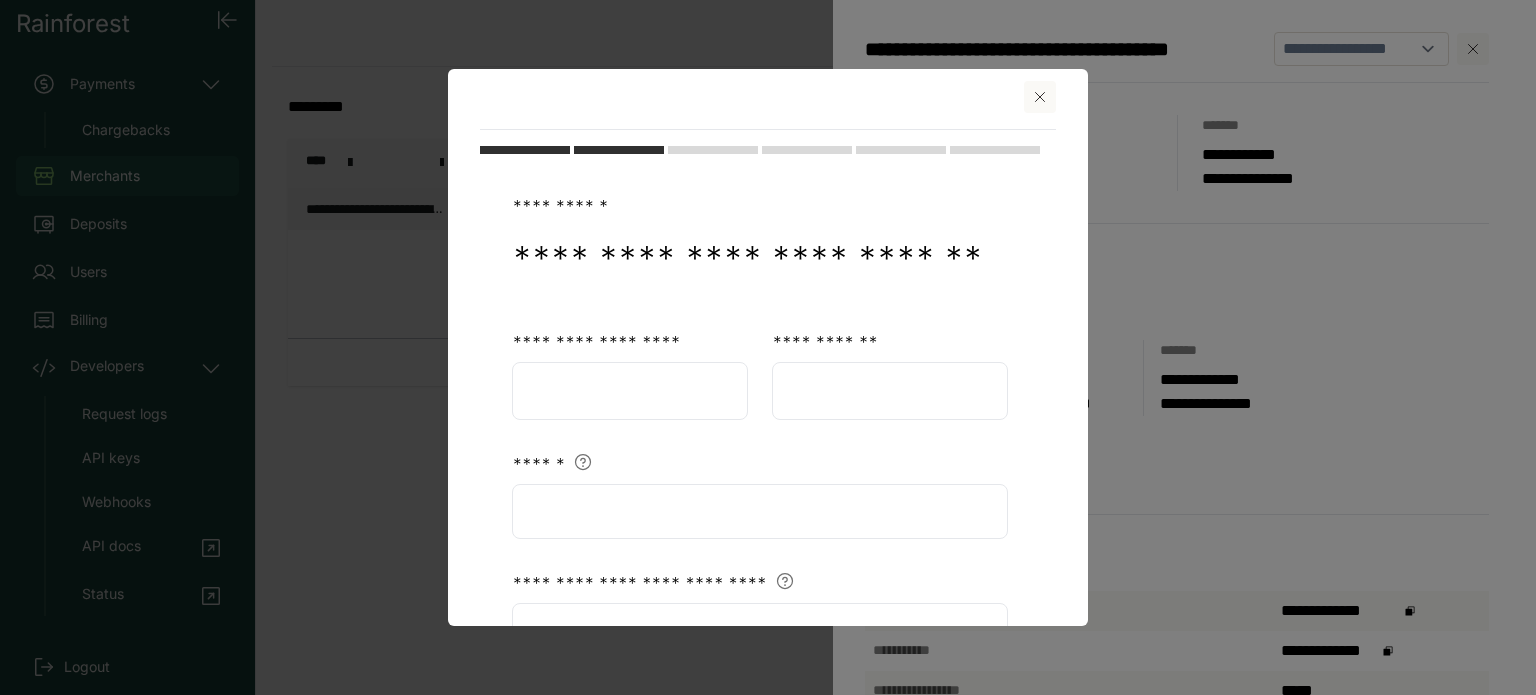 click at bounding box center [768, 347] 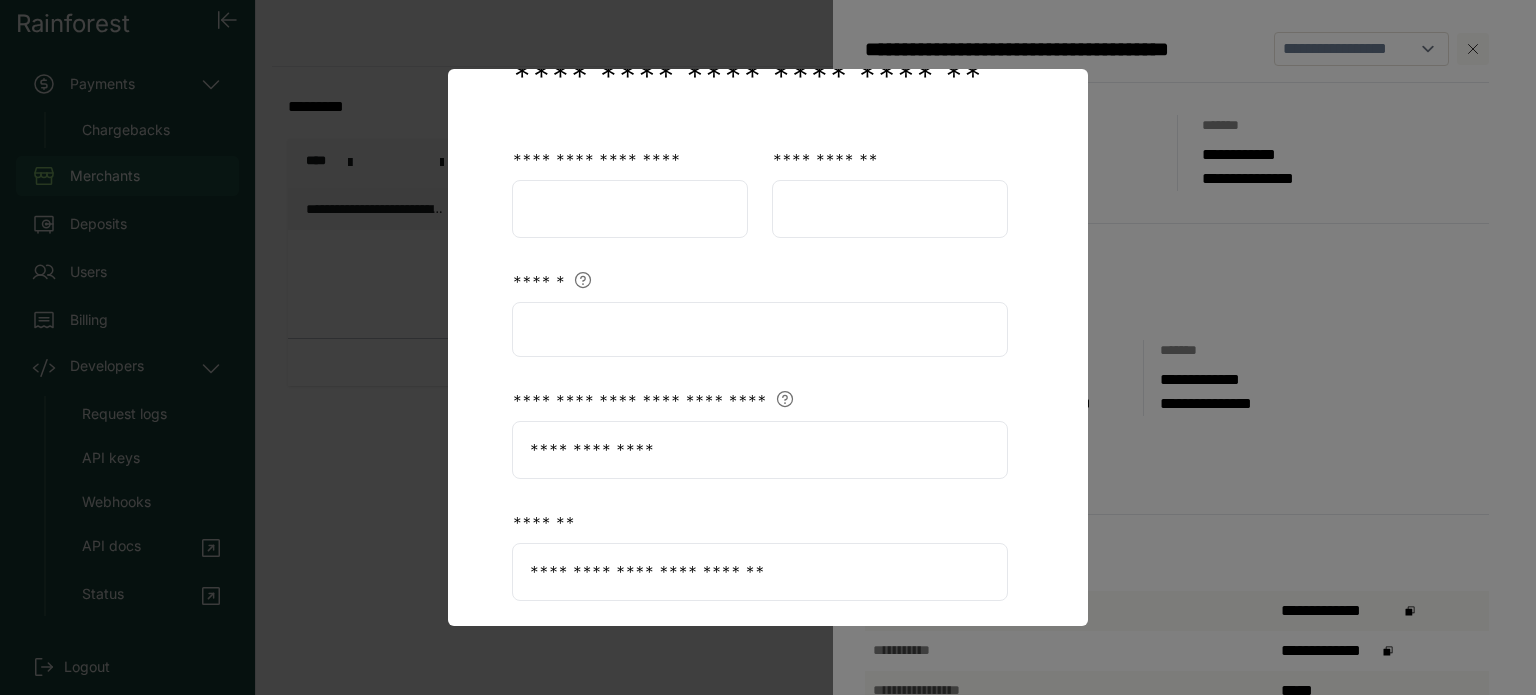 scroll, scrollTop: 41, scrollLeft: 0, axis: vertical 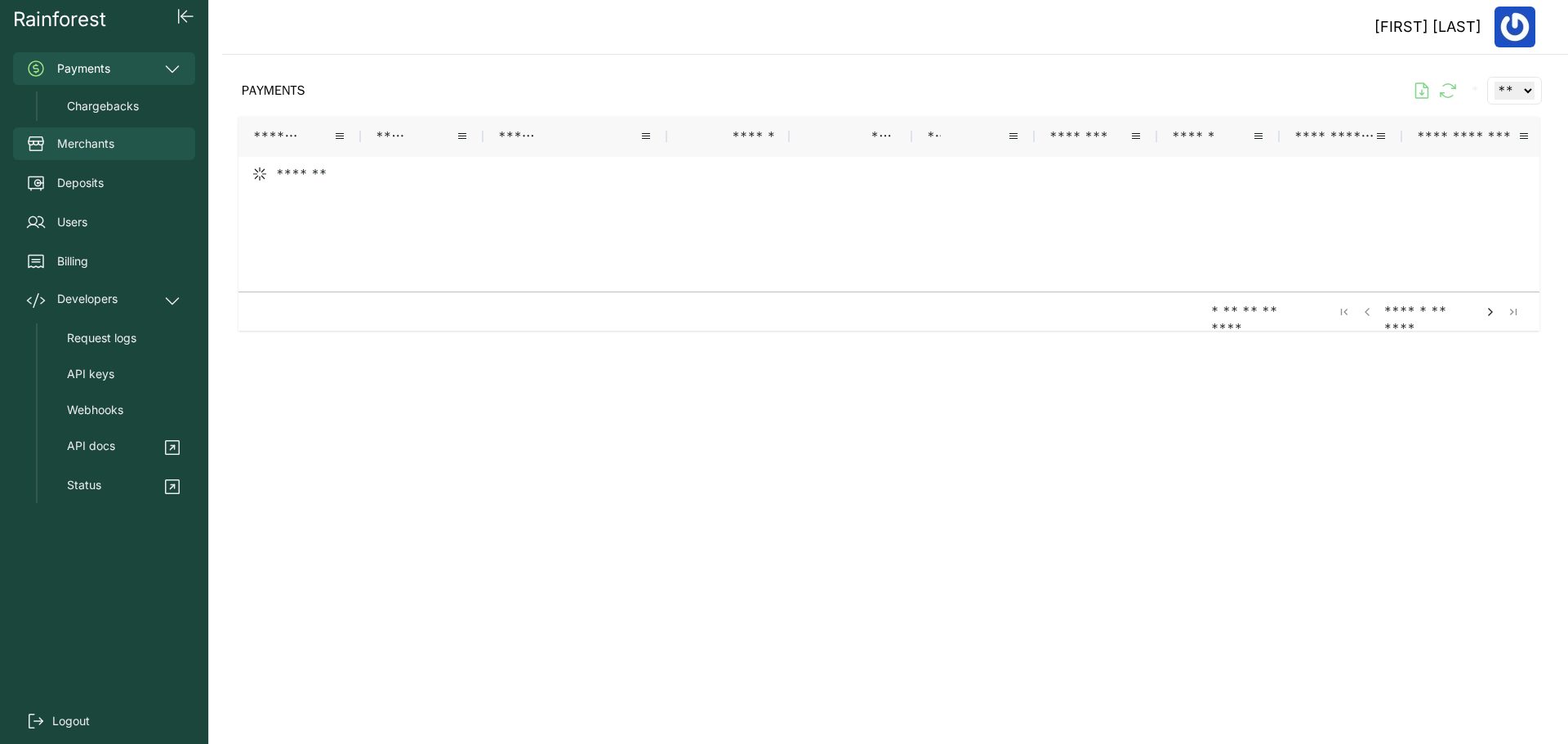 click on "Merchants" at bounding box center (86, 144) 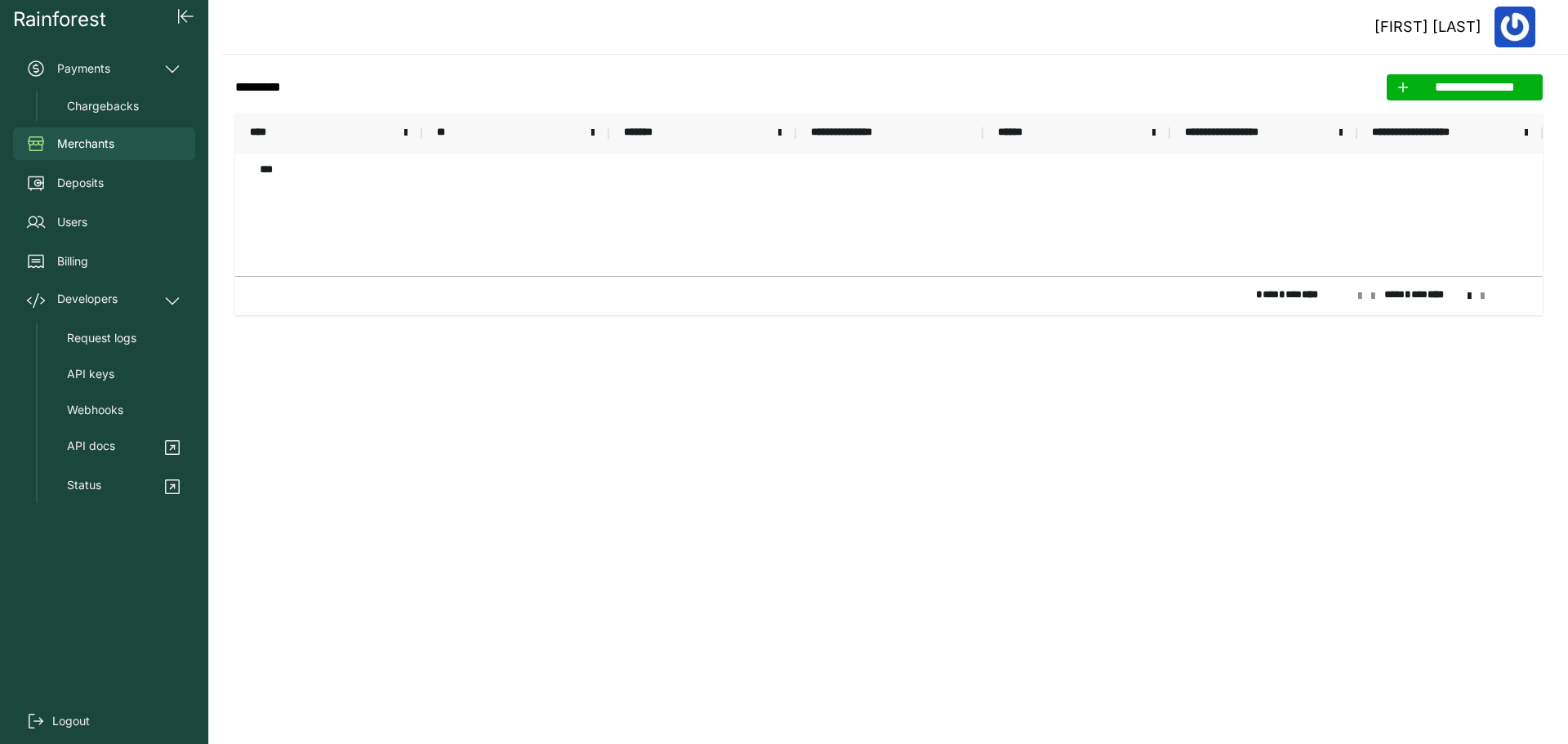 click on "**********" at bounding box center [1423, 133] 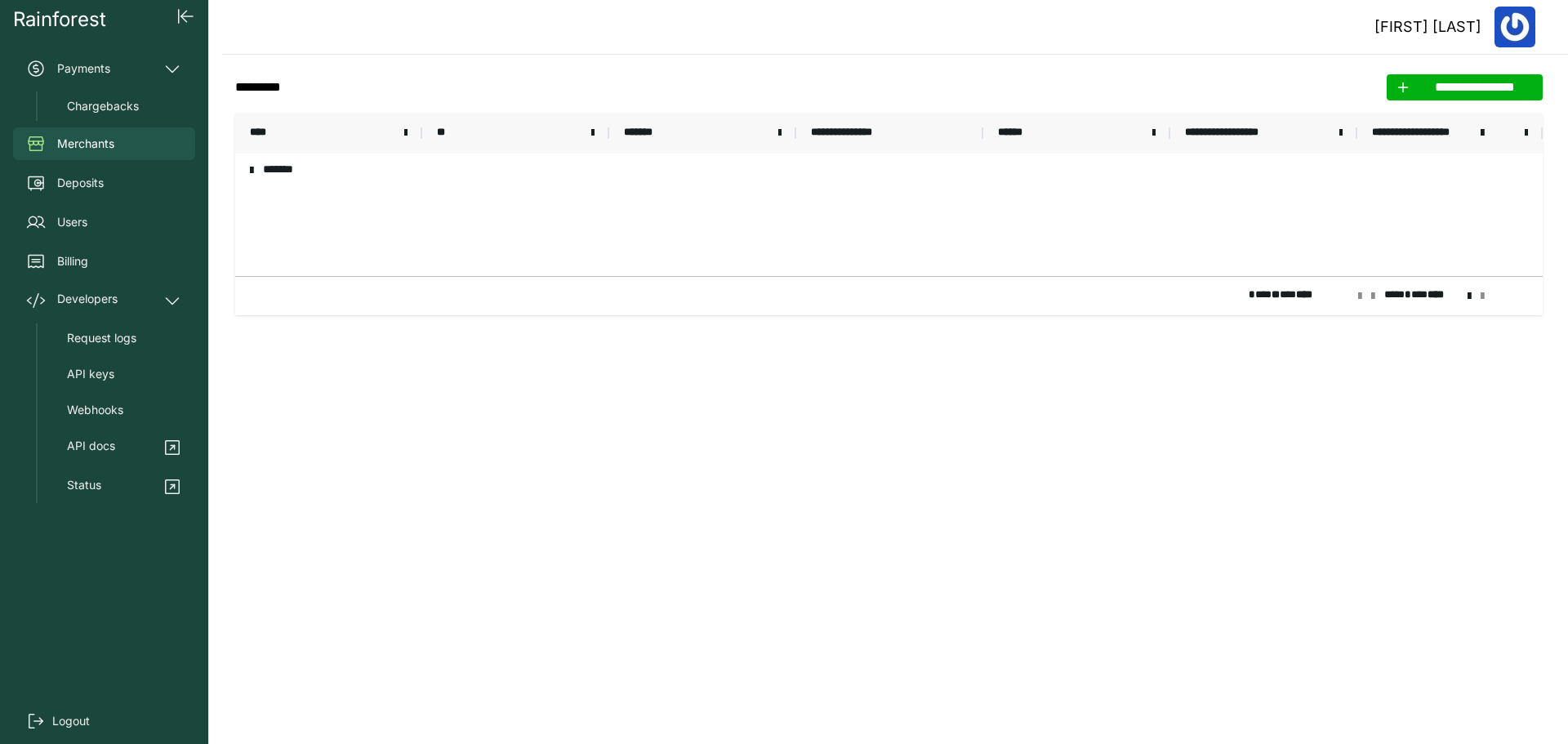 click on "**********" at bounding box center [1423, 133] 